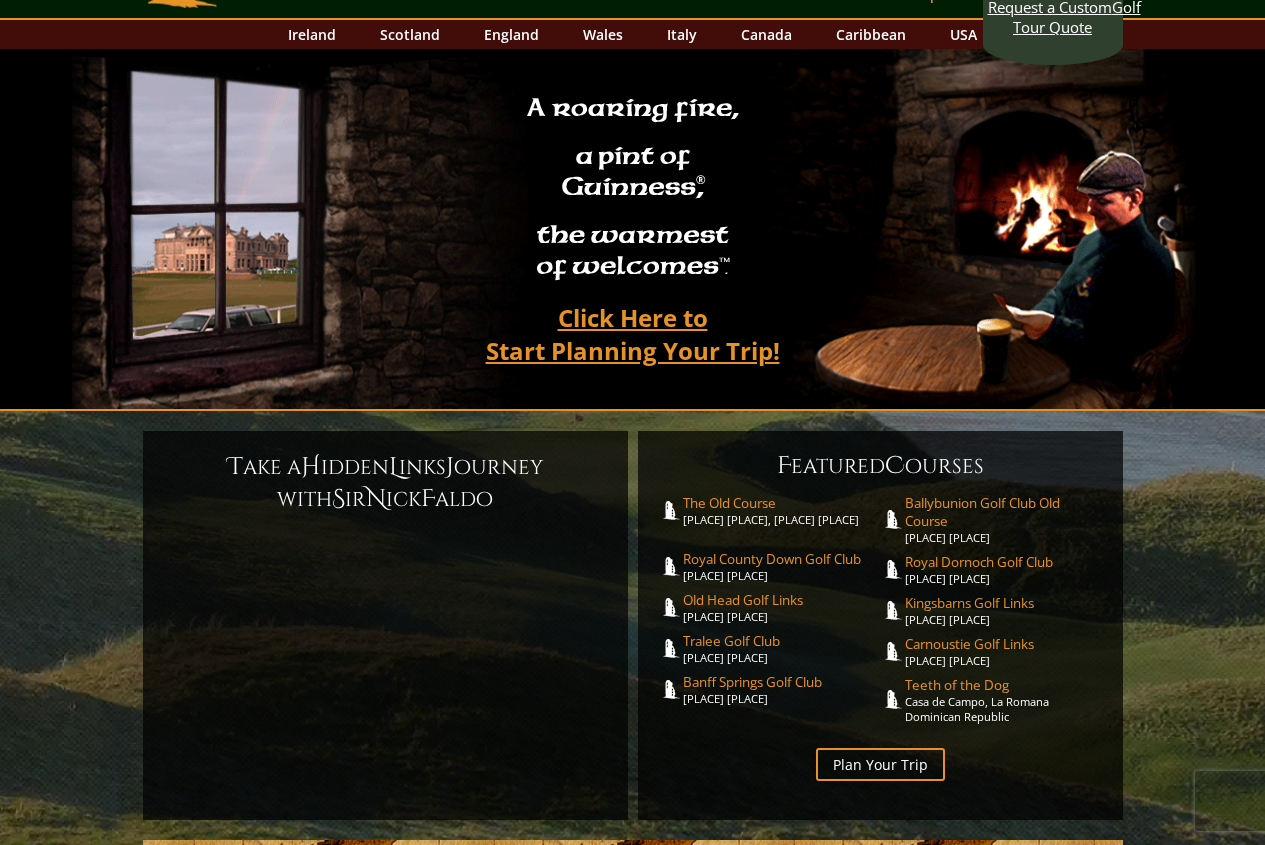 scroll, scrollTop: 200, scrollLeft: 0, axis: vertical 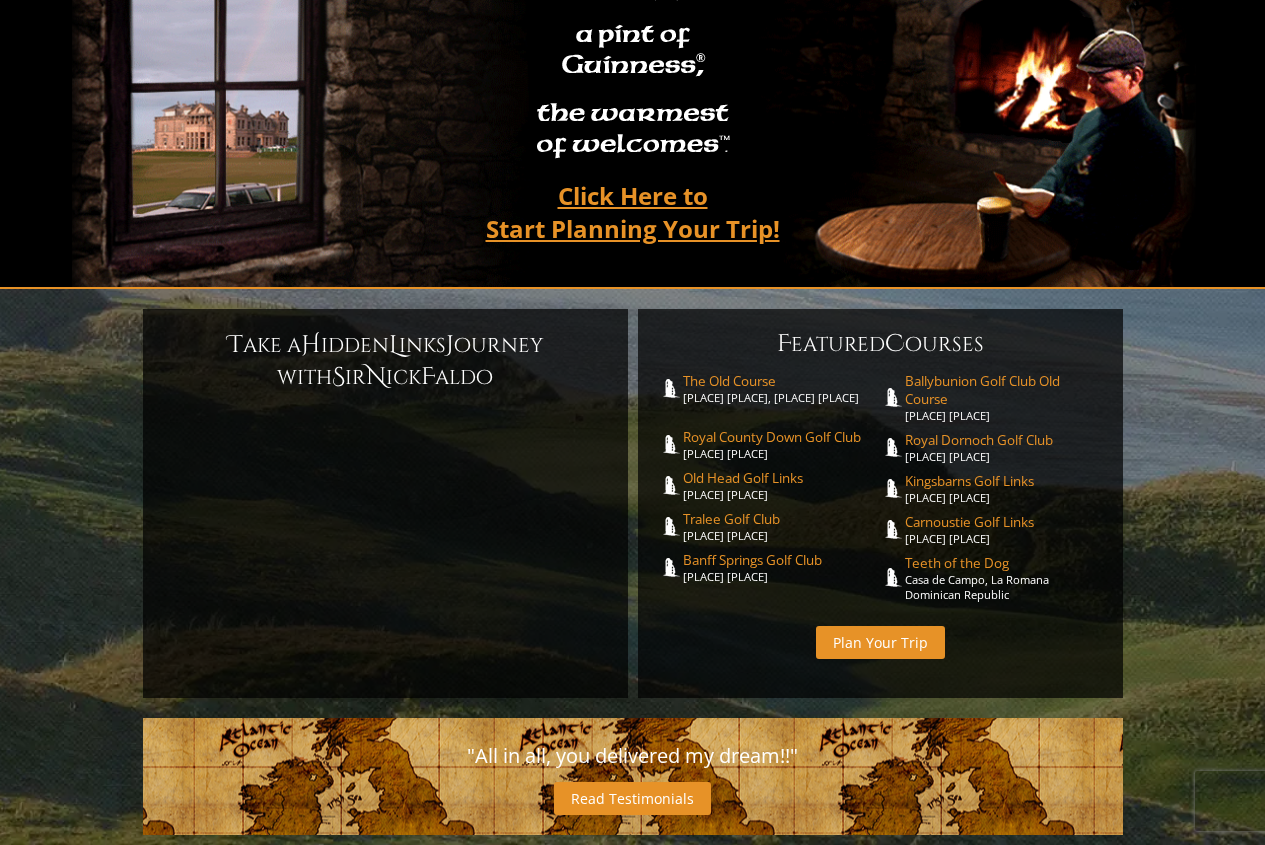 click on "Plan Your Trip" at bounding box center [880, 642] 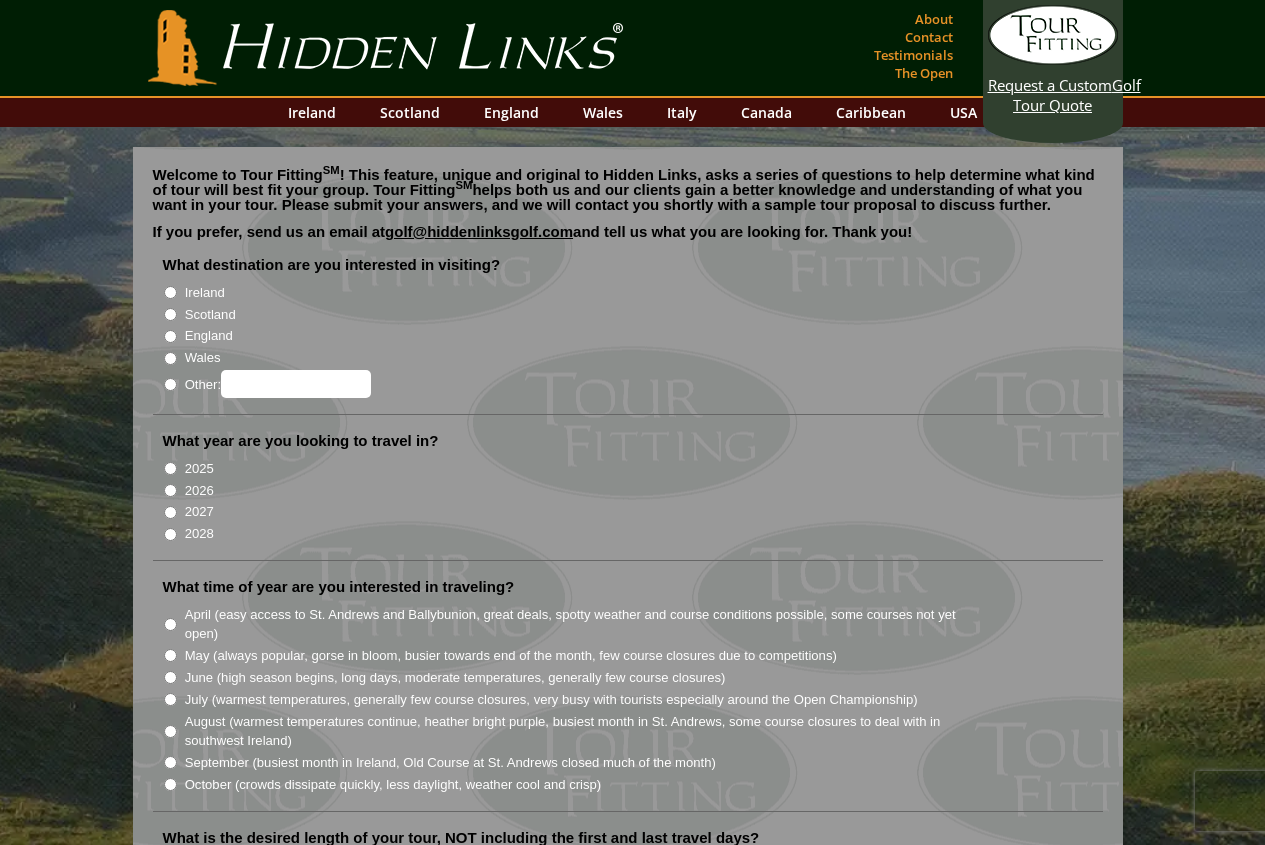 scroll, scrollTop: 0, scrollLeft: 0, axis: both 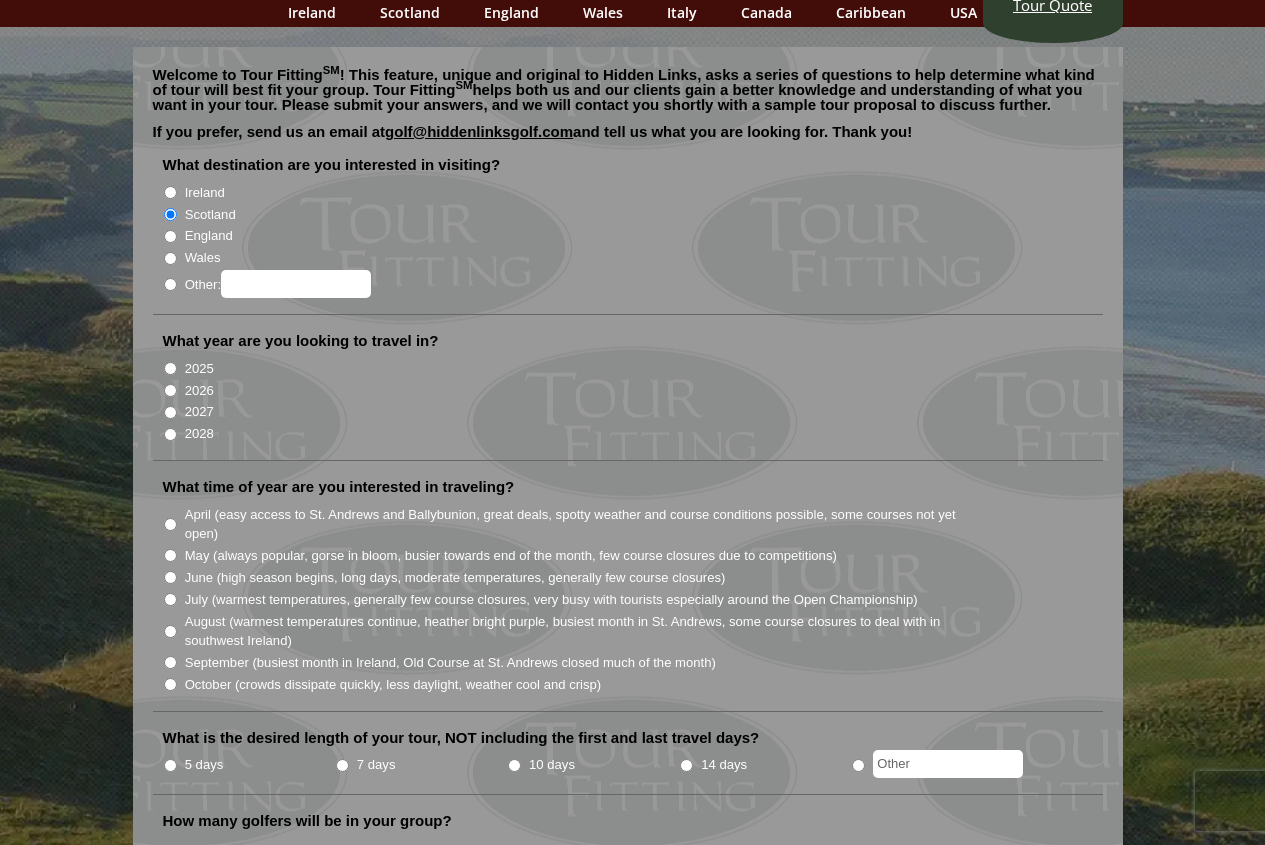 click on "2026" at bounding box center [170, 390] 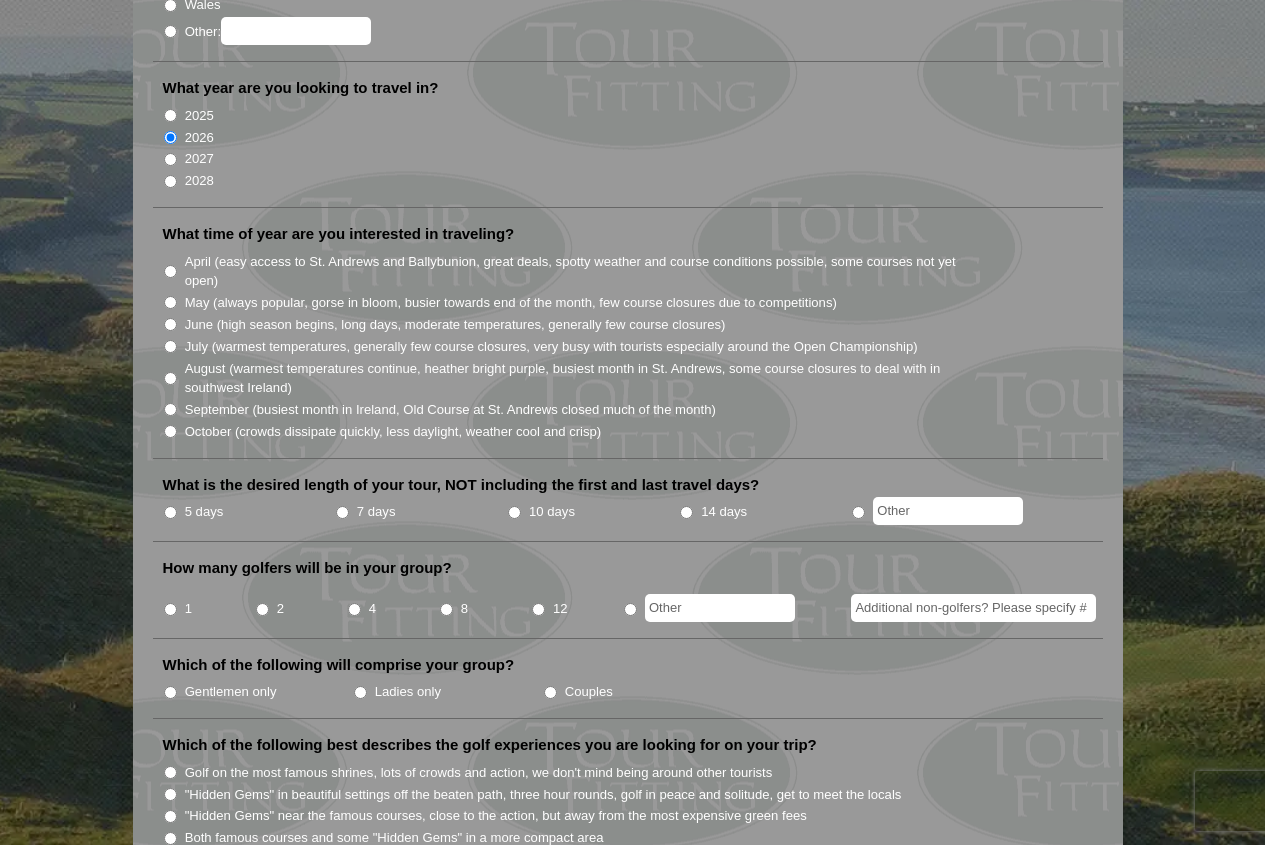scroll, scrollTop: 400, scrollLeft: 0, axis: vertical 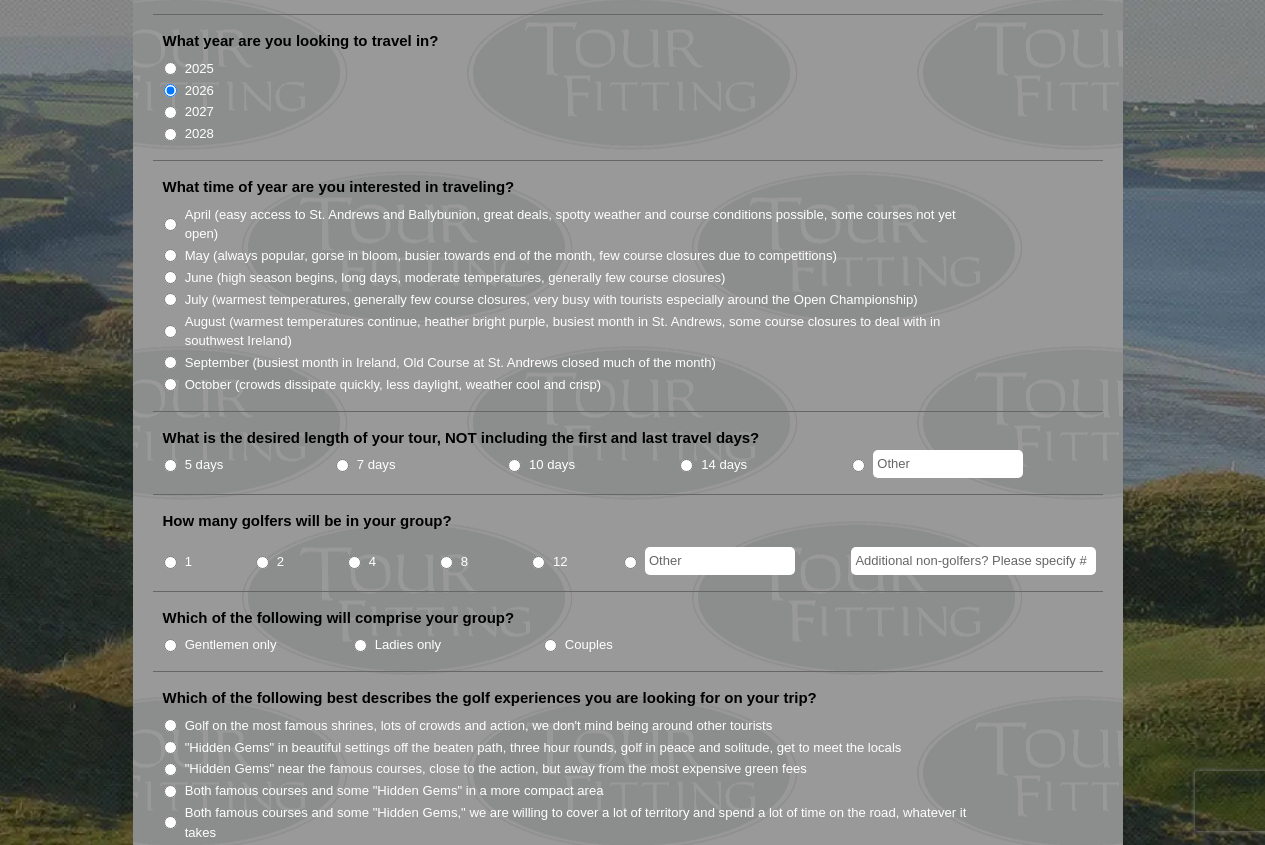 click on "7 days" at bounding box center (342, 465) 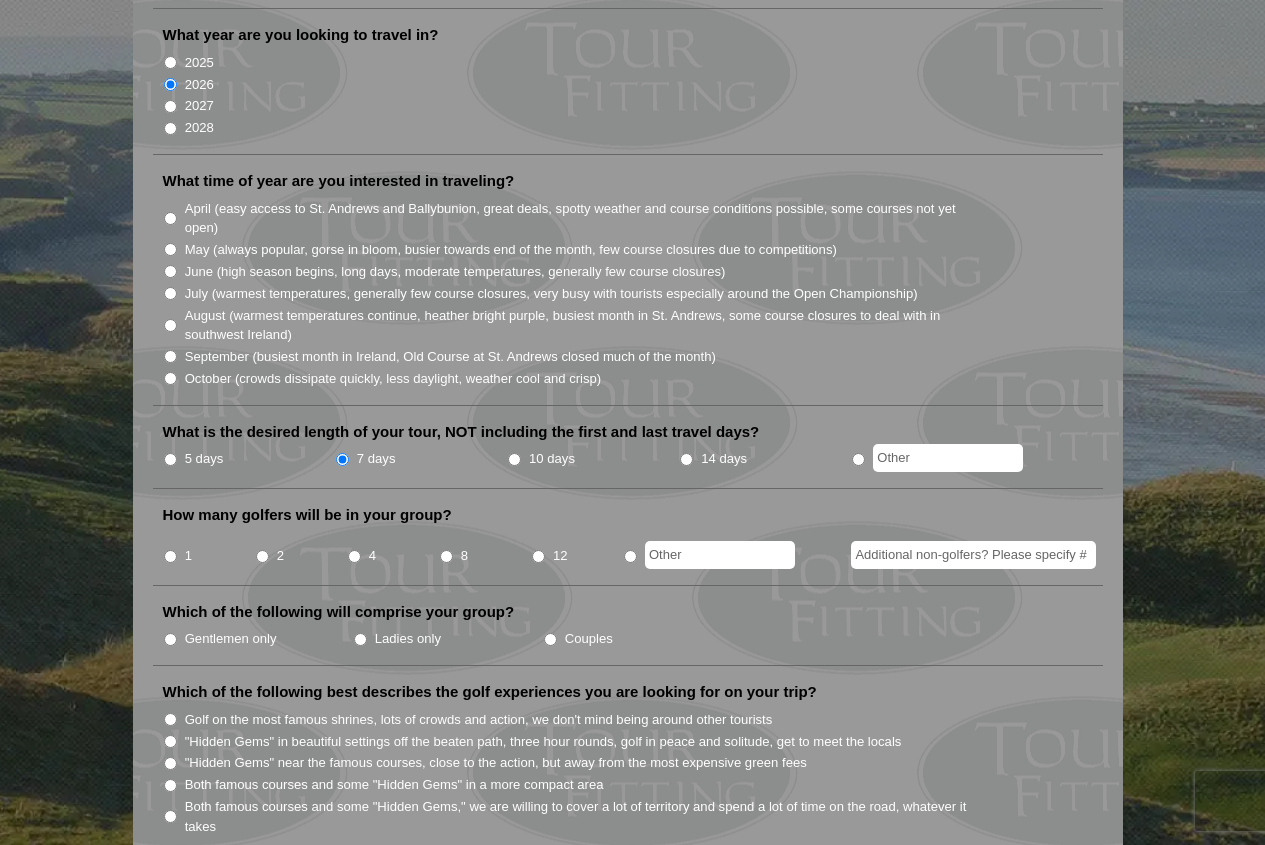 scroll, scrollTop: 500, scrollLeft: 0, axis: vertical 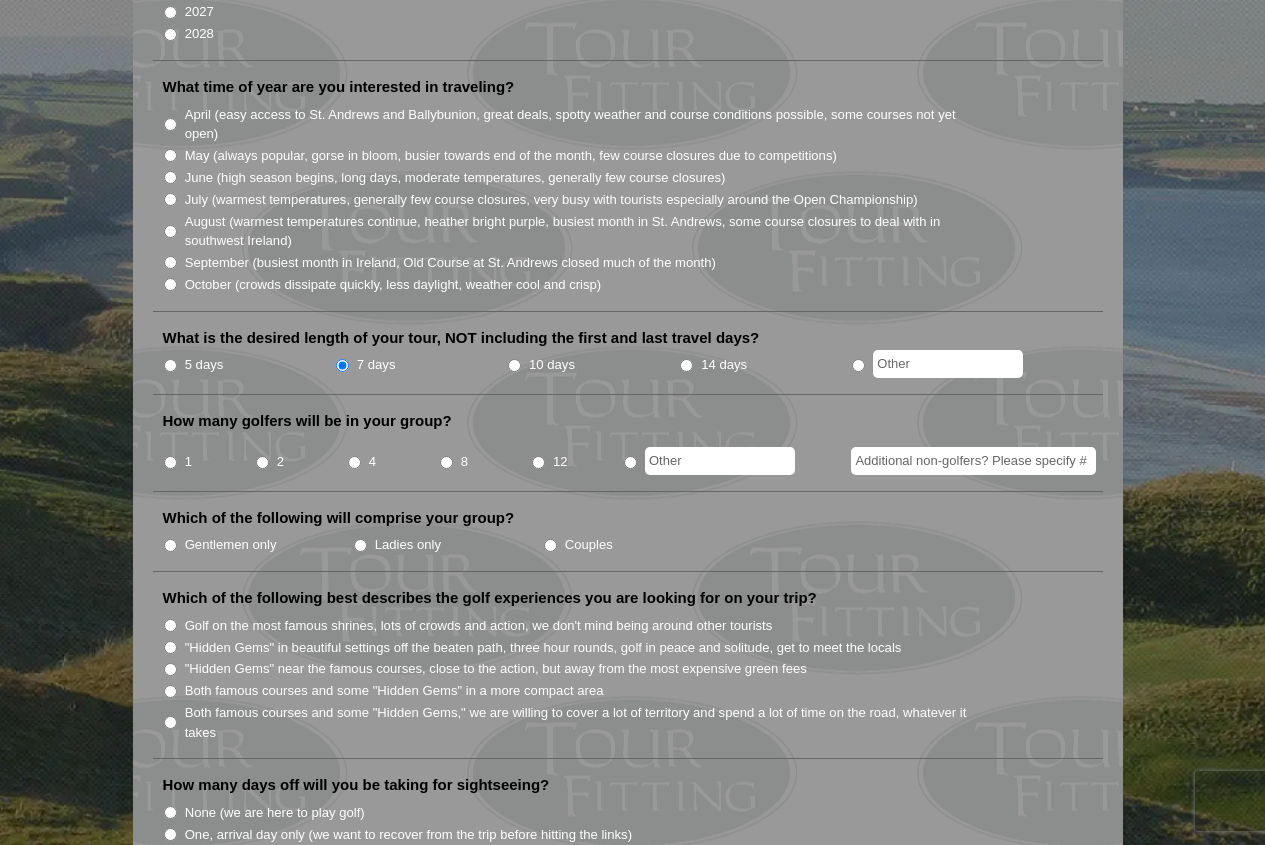 click on "2" at bounding box center (262, 462) 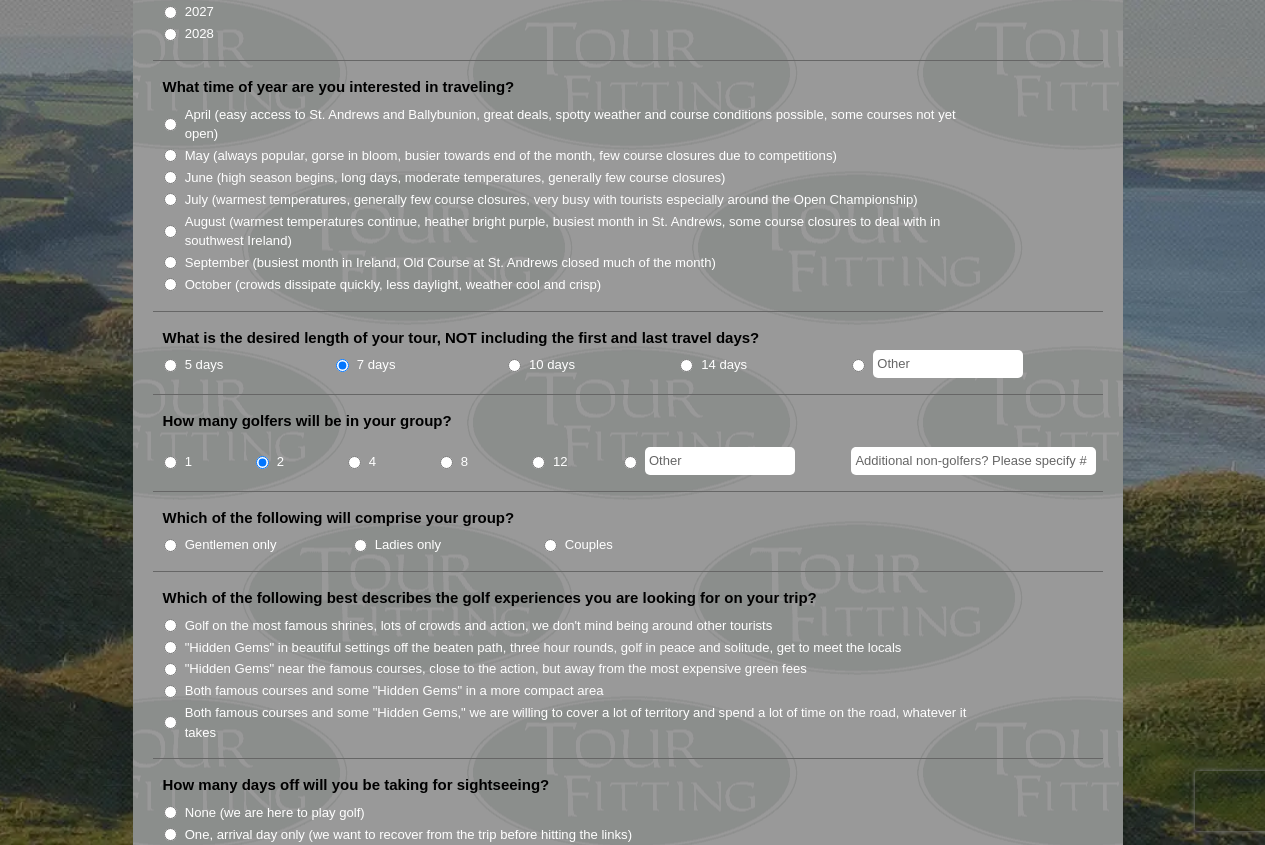 click on "Couples" at bounding box center (550, 545) 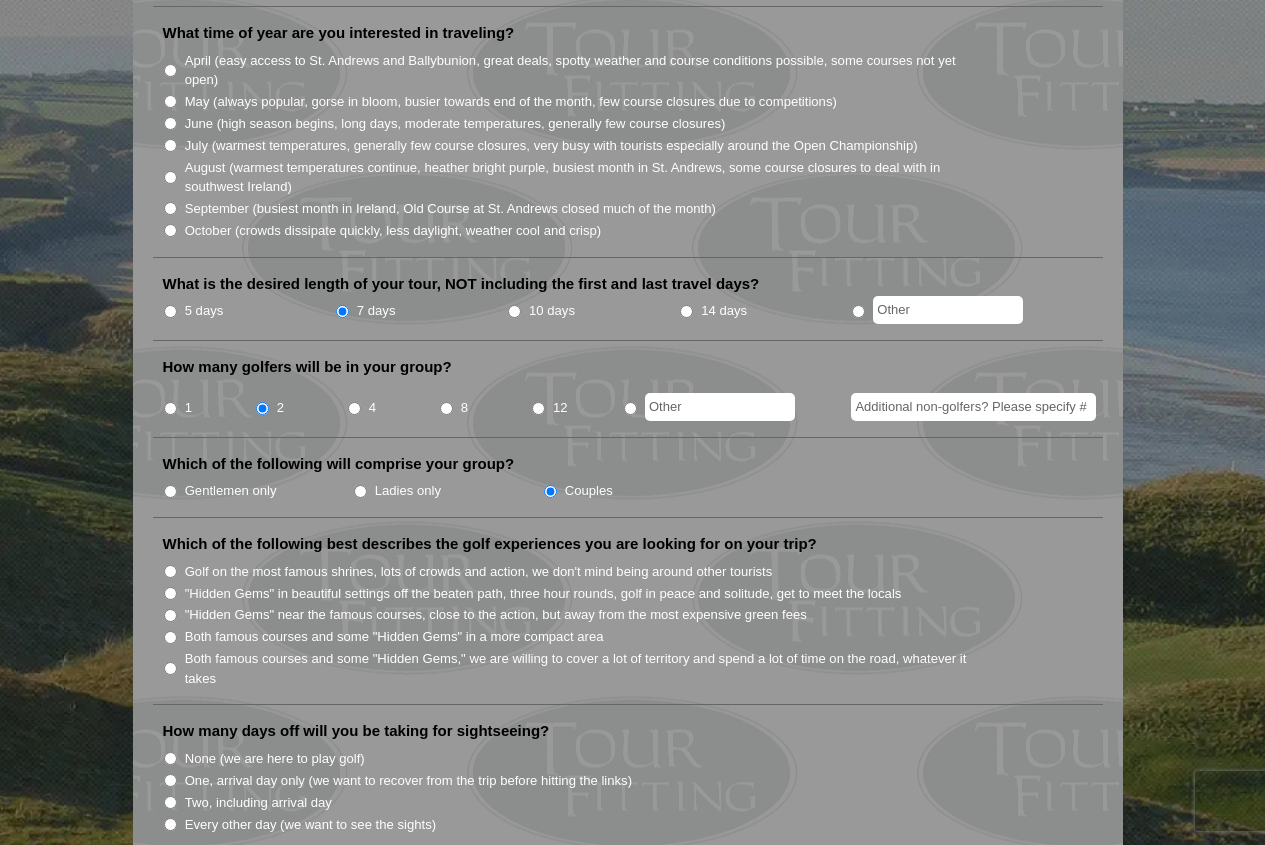 scroll, scrollTop: 600, scrollLeft: 0, axis: vertical 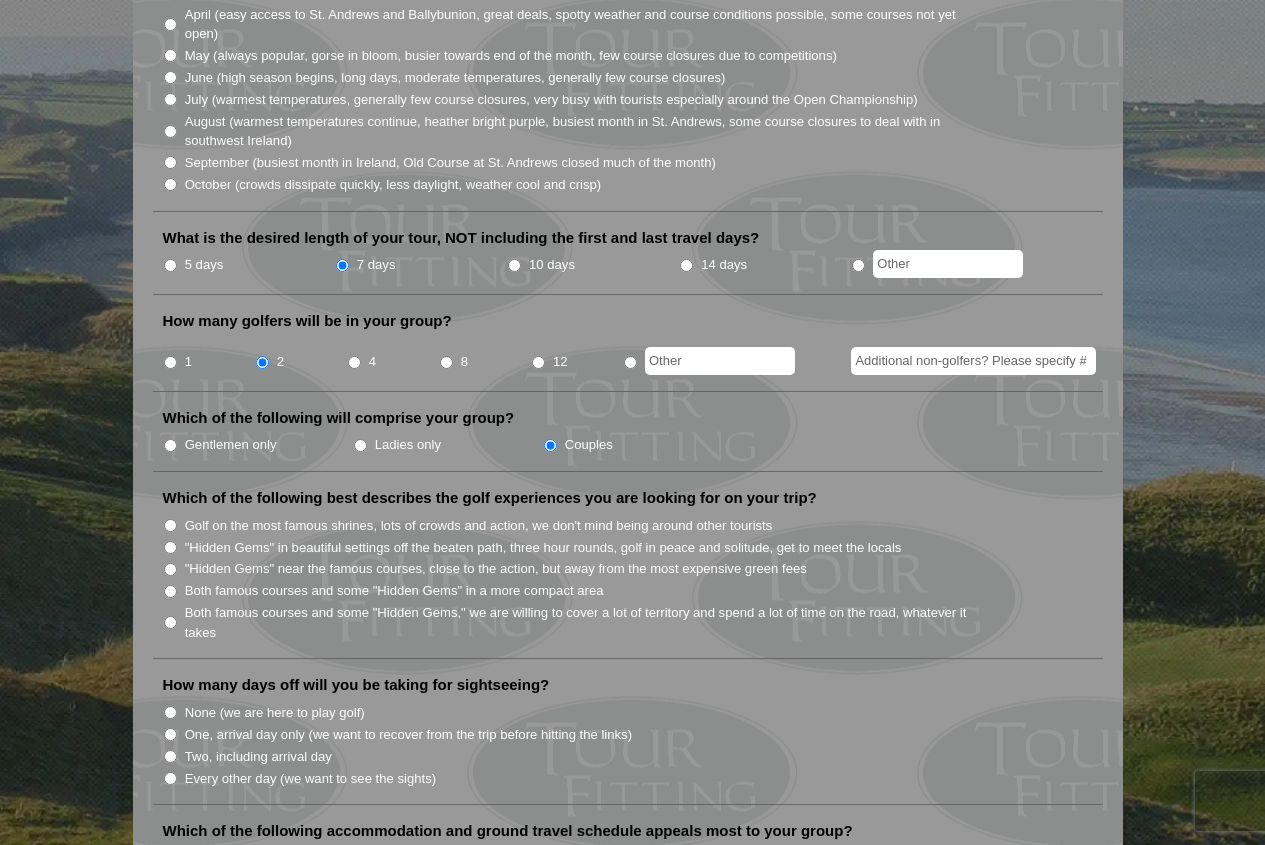 drag, startPoint x: 174, startPoint y: 593, endPoint x: 208, endPoint y: 597, distance: 34.234486 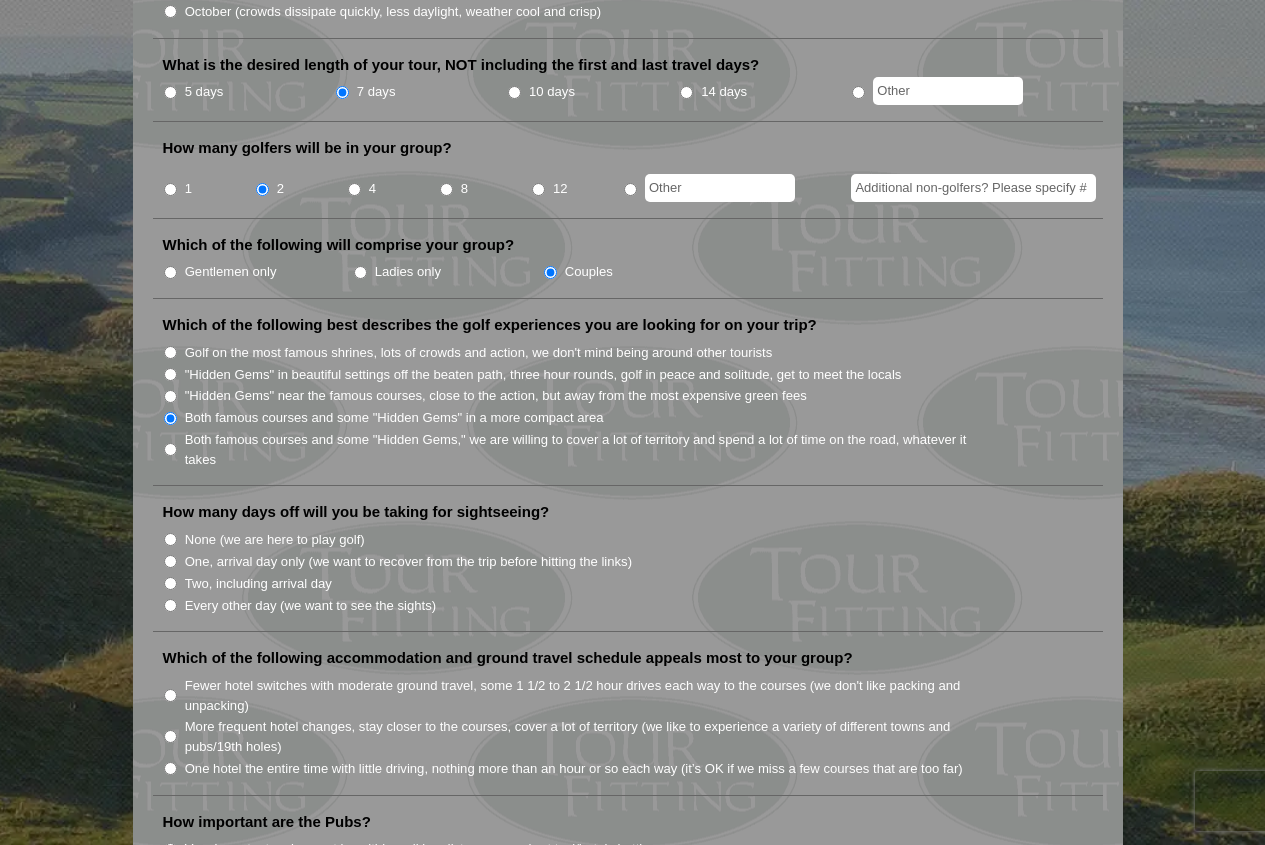 scroll, scrollTop: 800, scrollLeft: 0, axis: vertical 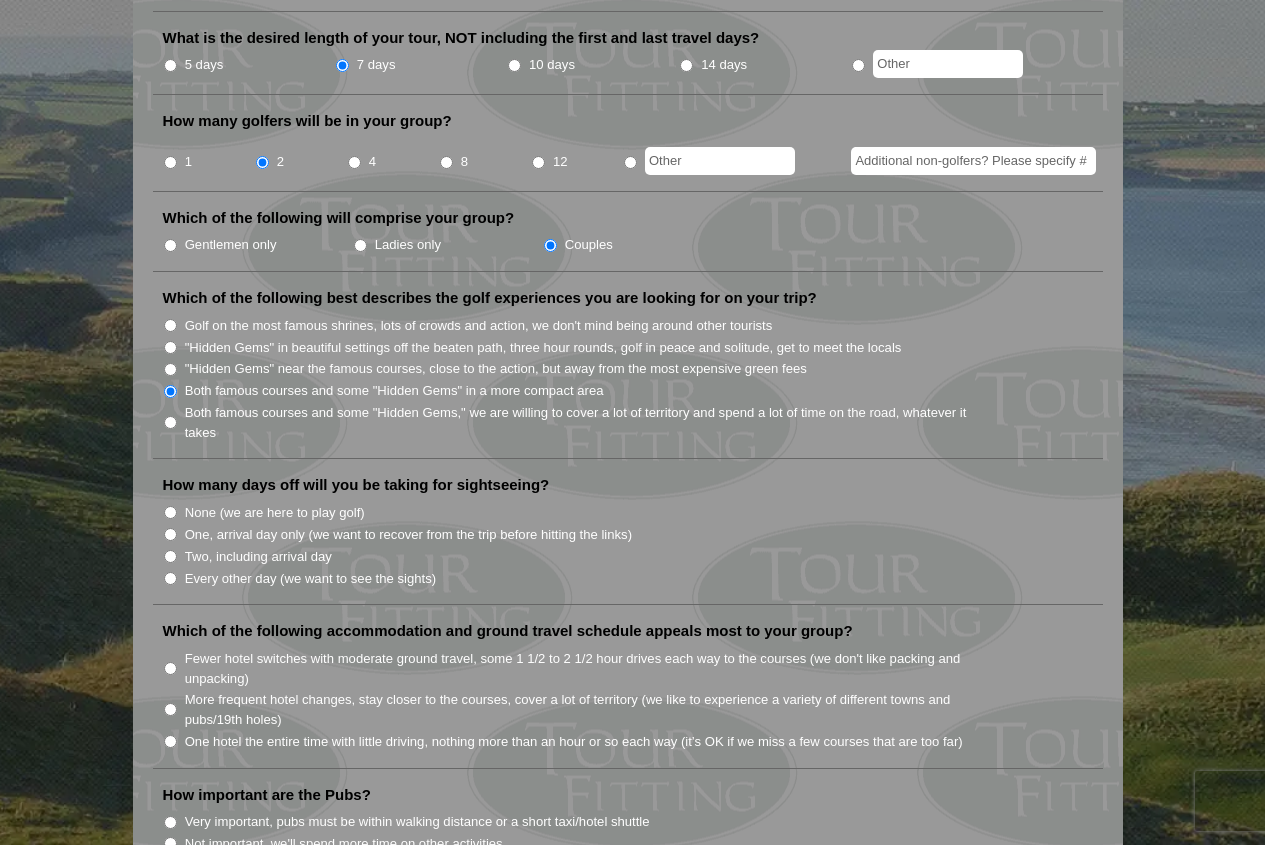 click on "One, arrival day only (we want to recover from the trip before hitting the links)" at bounding box center (170, 534) 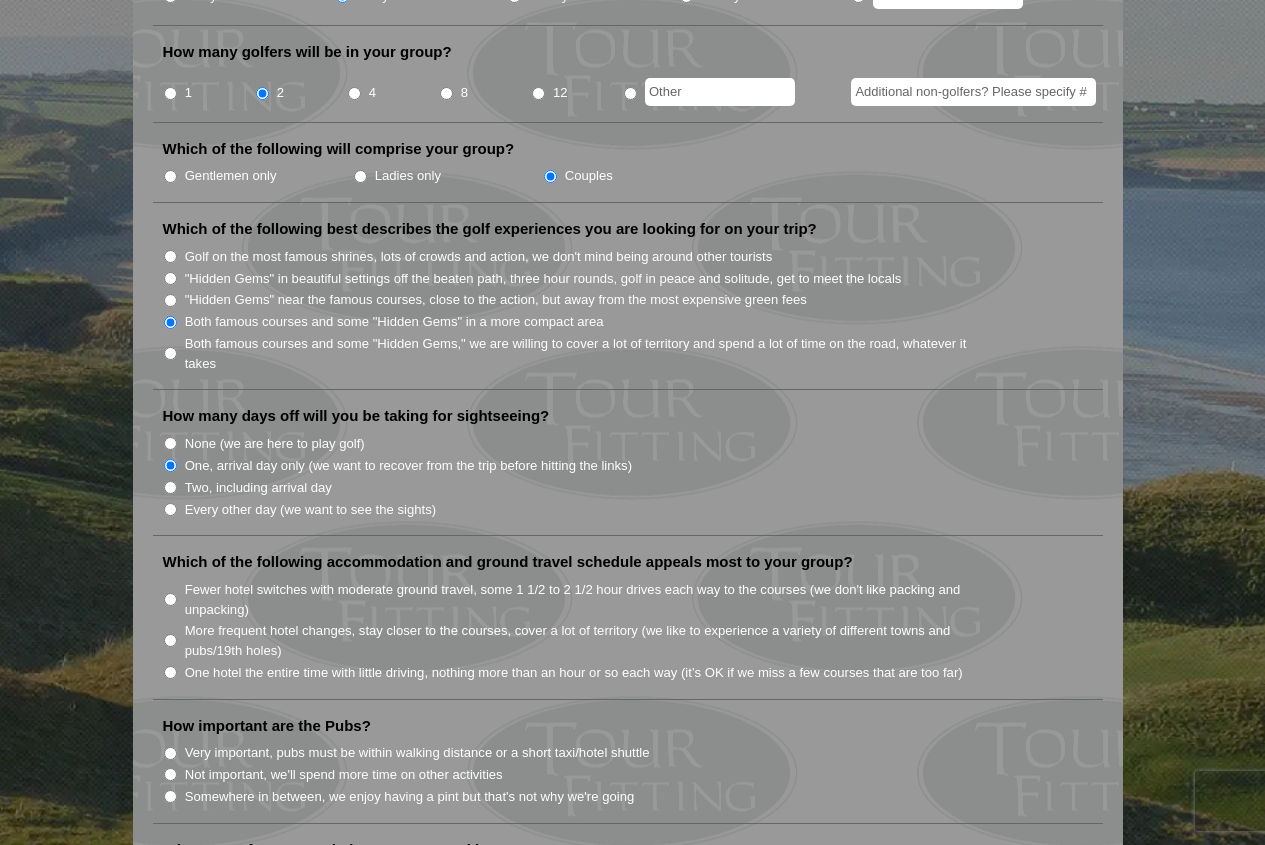 scroll, scrollTop: 1100, scrollLeft: 0, axis: vertical 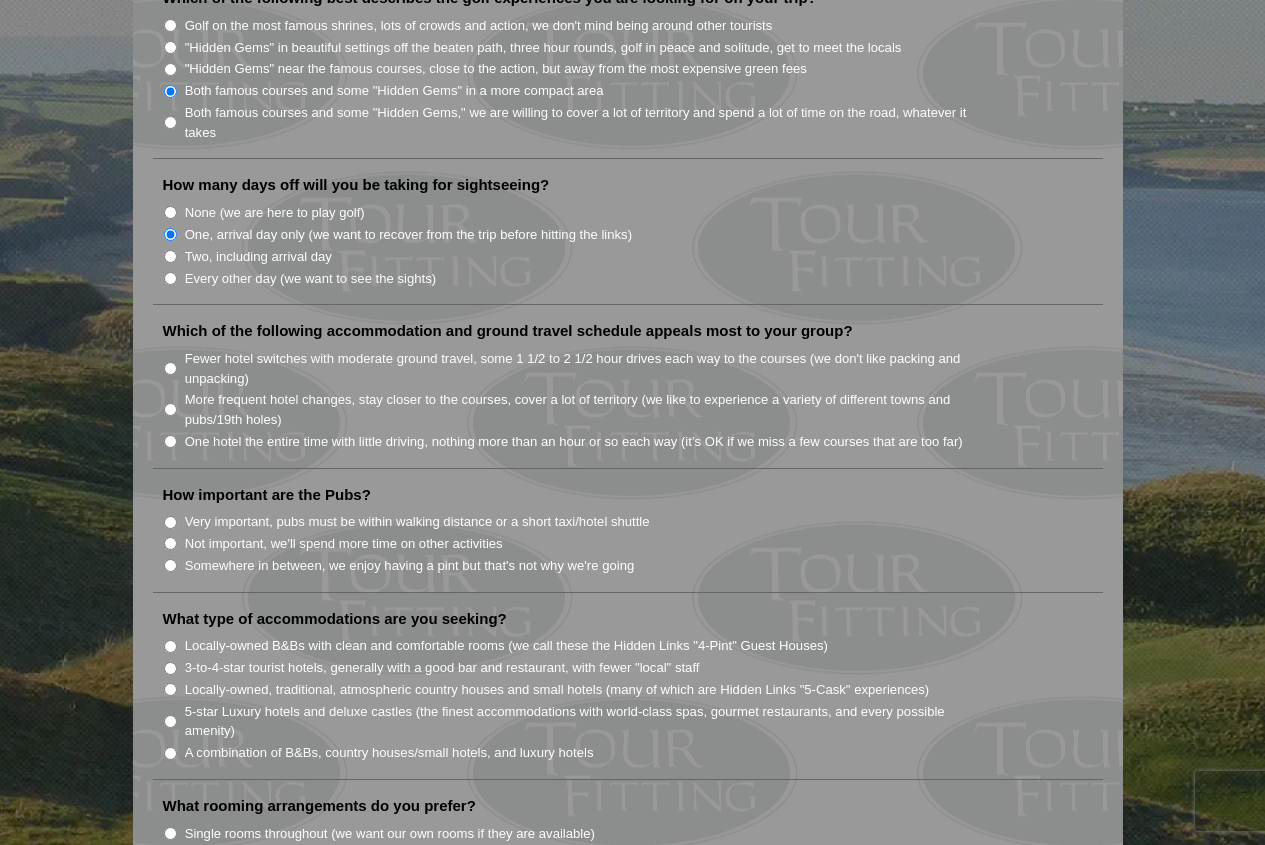 click on "Fewer hotel switches with moderate ground travel, some 1 1/2 to 2 1/2 hour drives each way to the courses (we don't like packing and unpacking)" at bounding box center [170, 368] 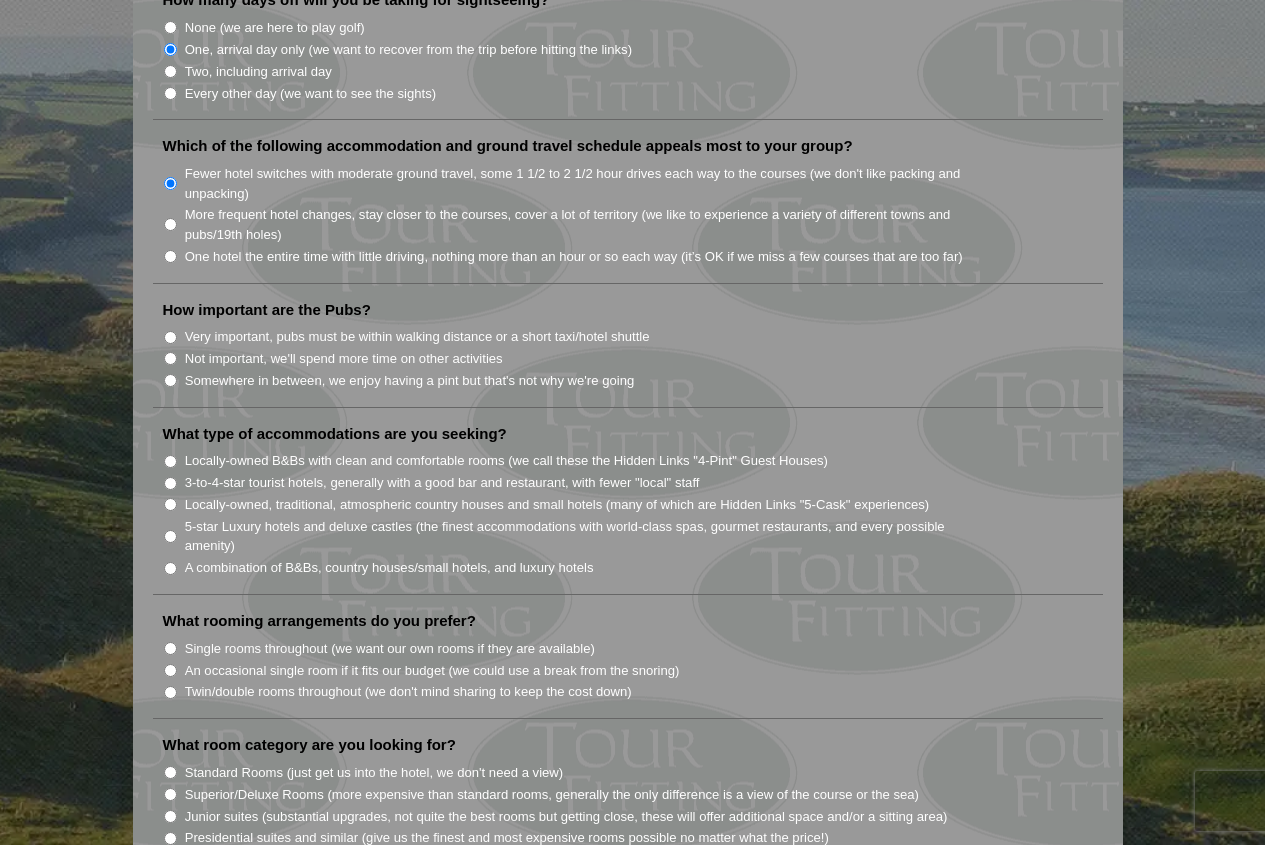 scroll, scrollTop: 1300, scrollLeft: 0, axis: vertical 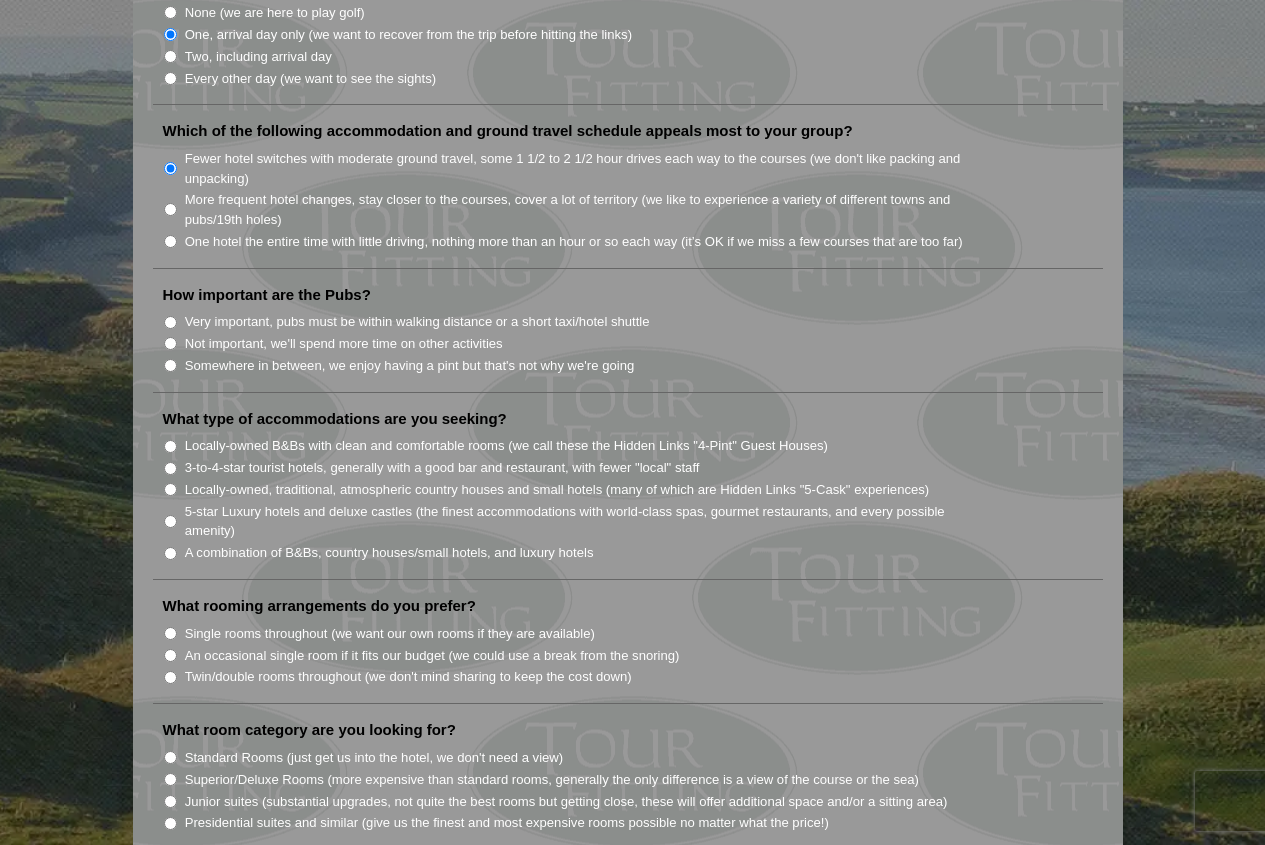 click on "Somewhere in between, we enjoy having a pint but that's not why we're going" at bounding box center (170, 365) 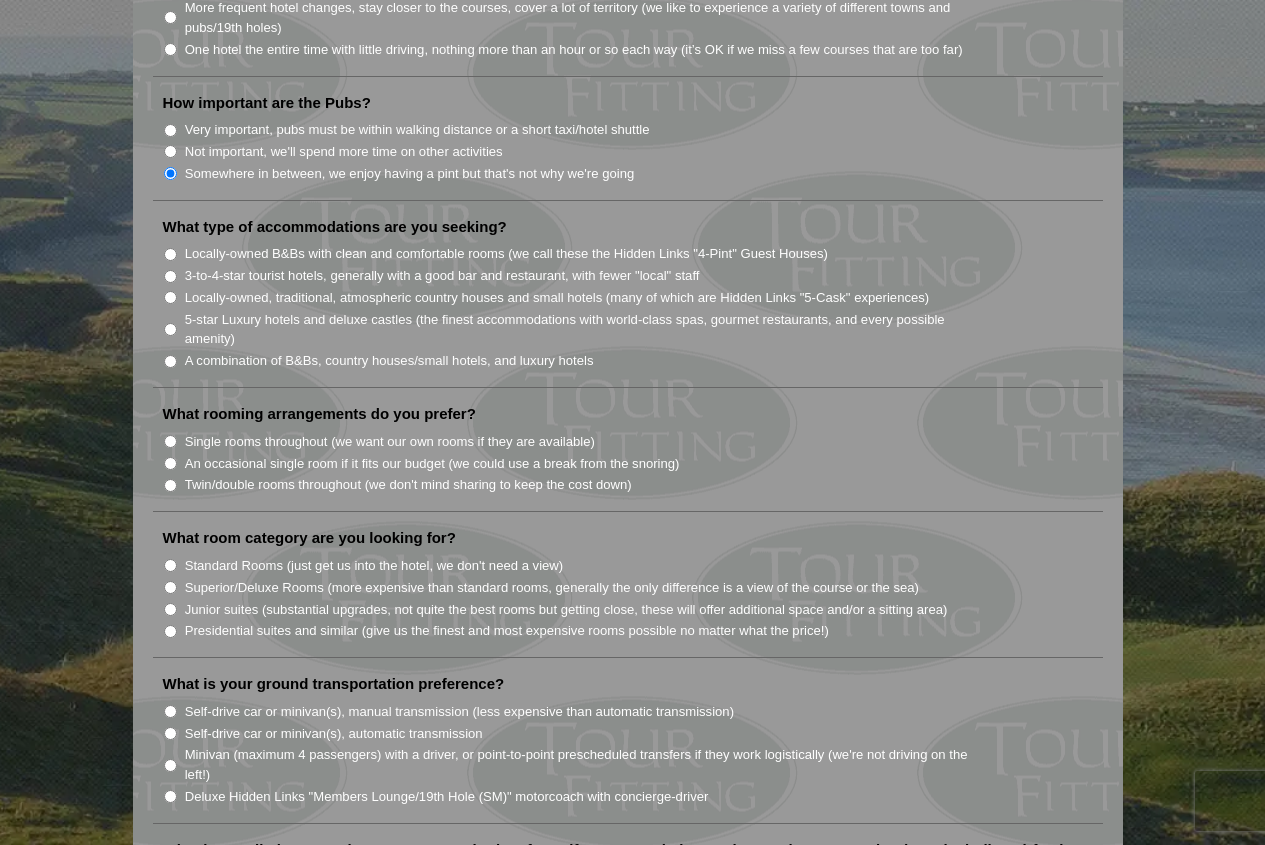 scroll, scrollTop: 1500, scrollLeft: 0, axis: vertical 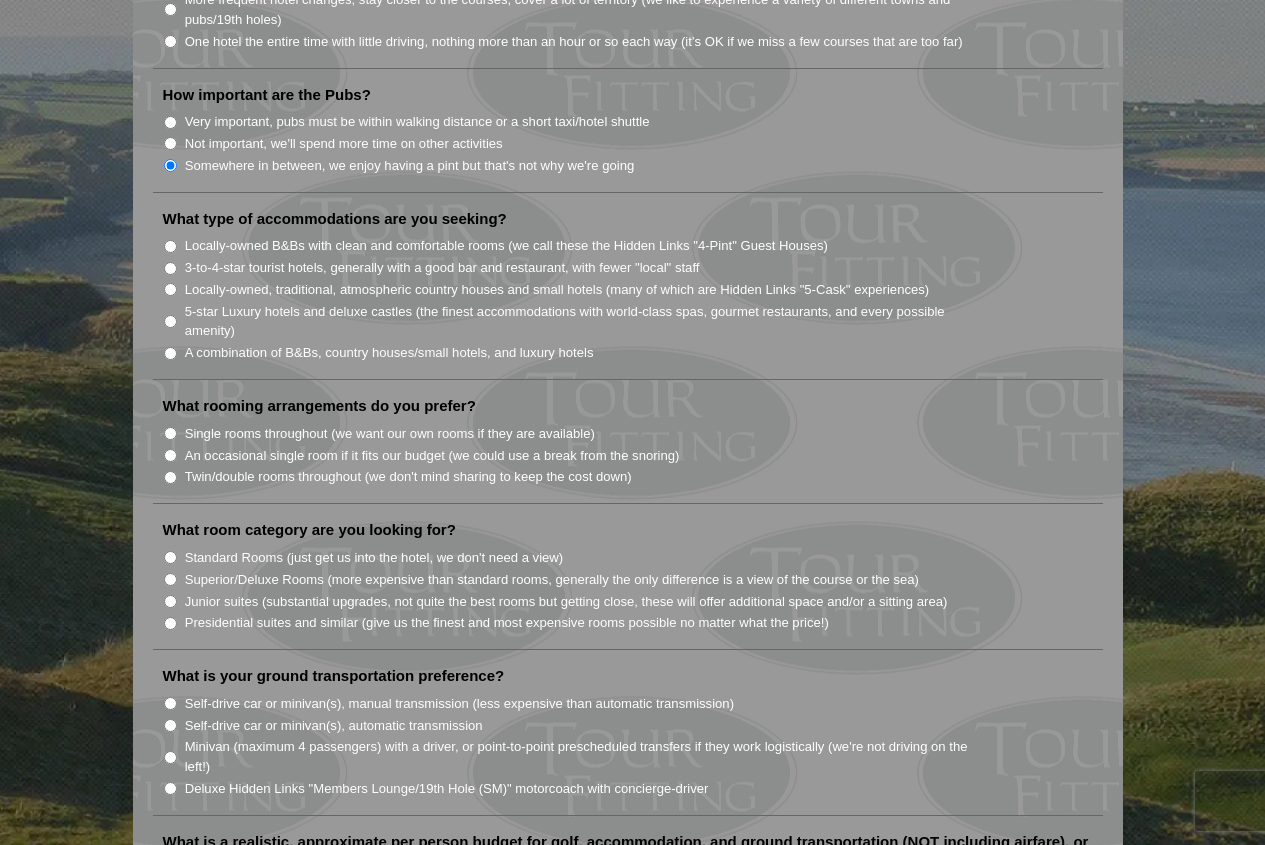 click on "A combination of B&Bs, country houses/small hotels, and luxury hotels" at bounding box center (170, 353) 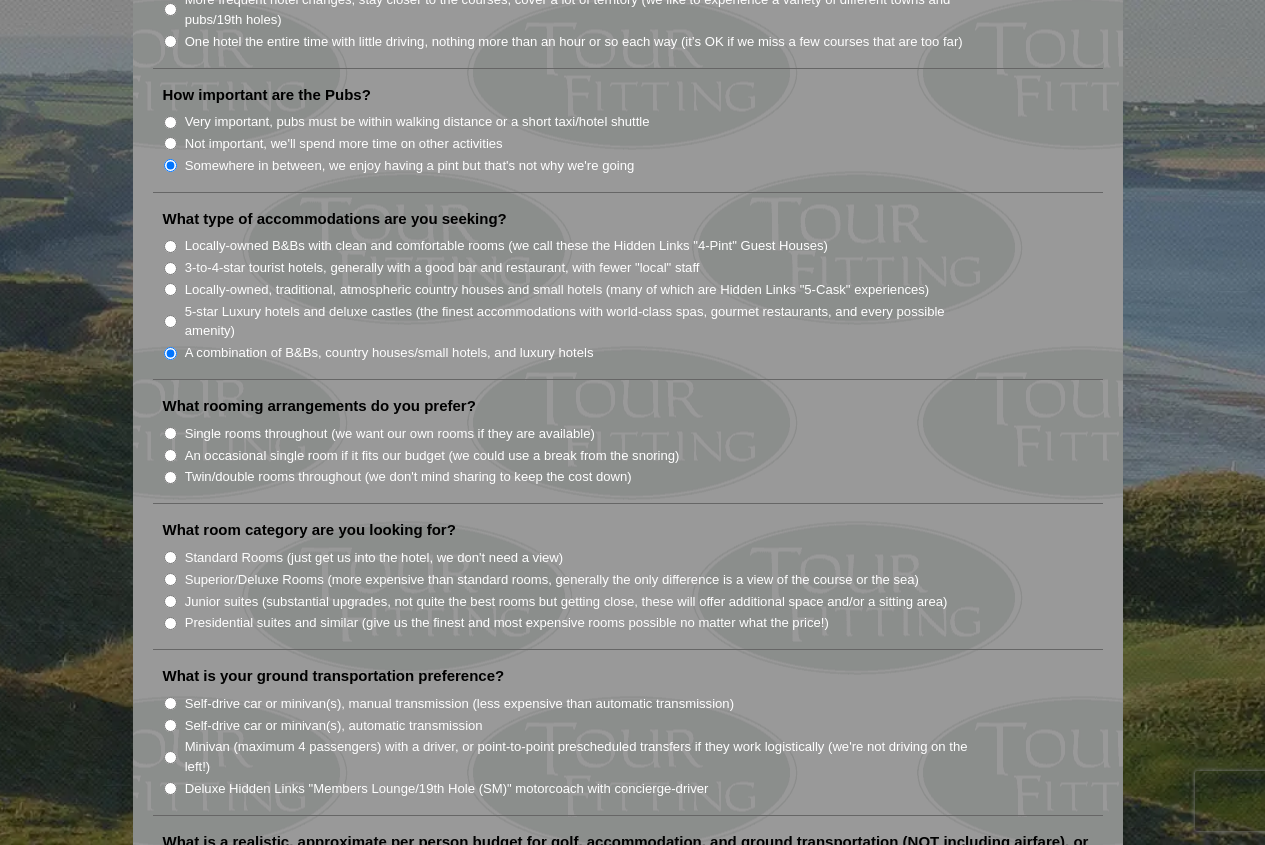 drag, startPoint x: 172, startPoint y: 436, endPoint x: 209, endPoint y: 439, distance: 37.12142 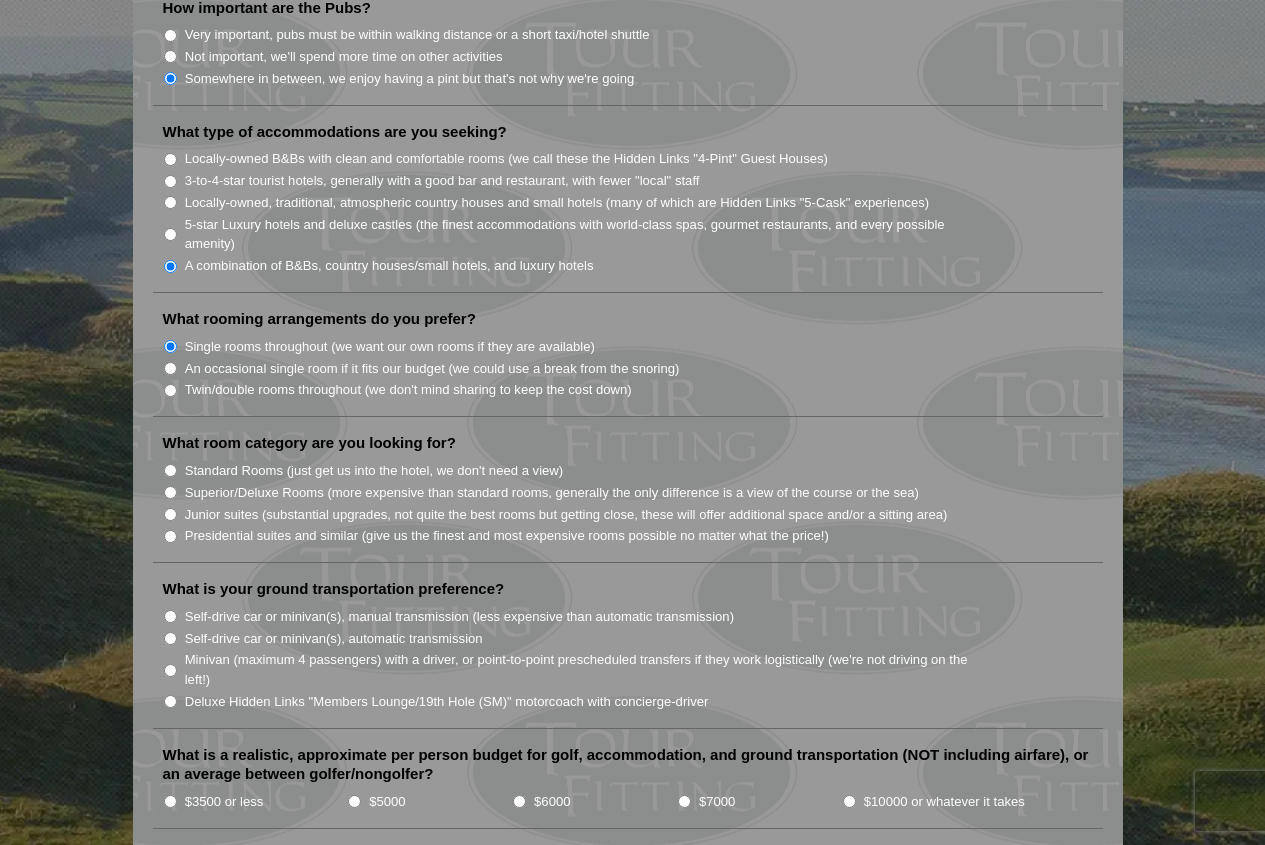 scroll, scrollTop: 1700, scrollLeft: 0, axis: vertical 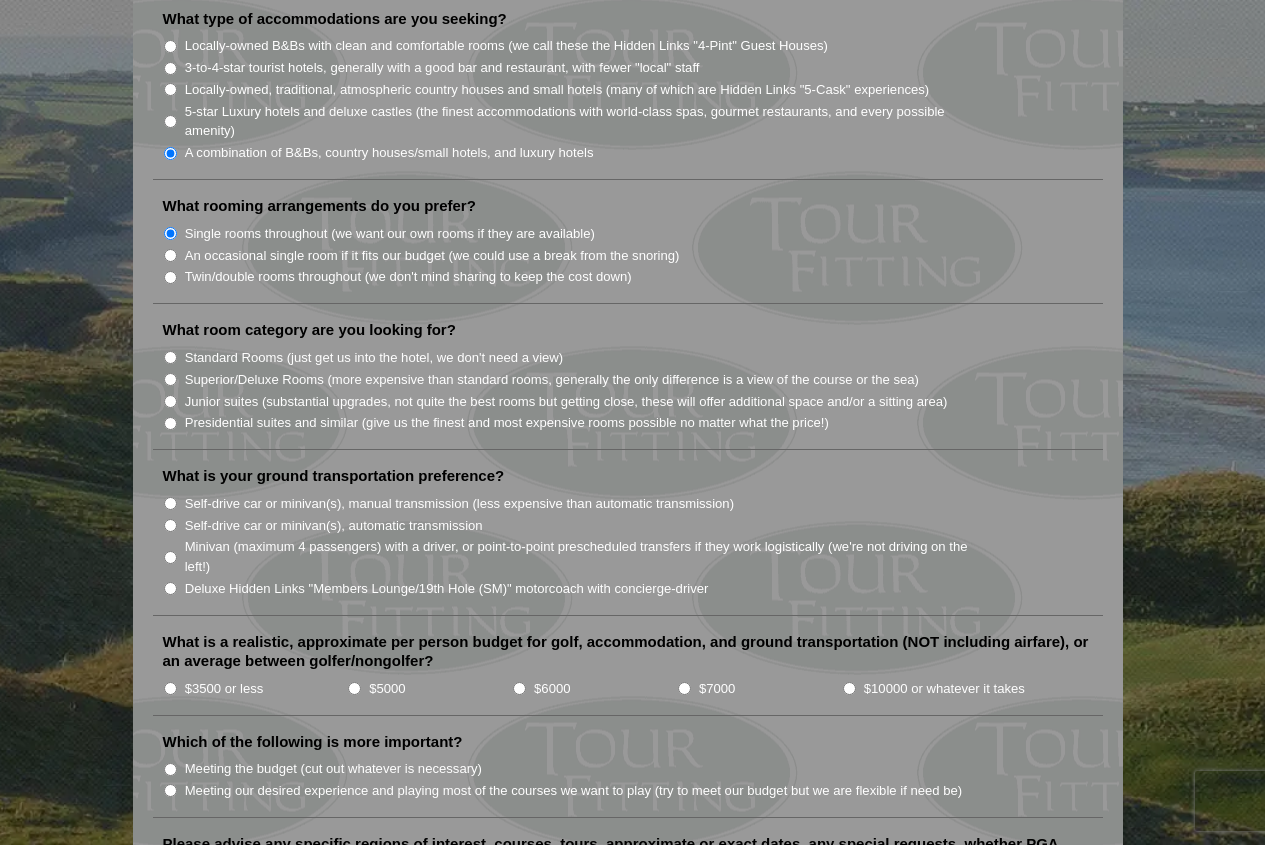 click on "Junior suites (substantial upgrades, not quite the best rooms but getting close, these will offer additional space and/or a sitting area)" at bounding box center [170, 401] 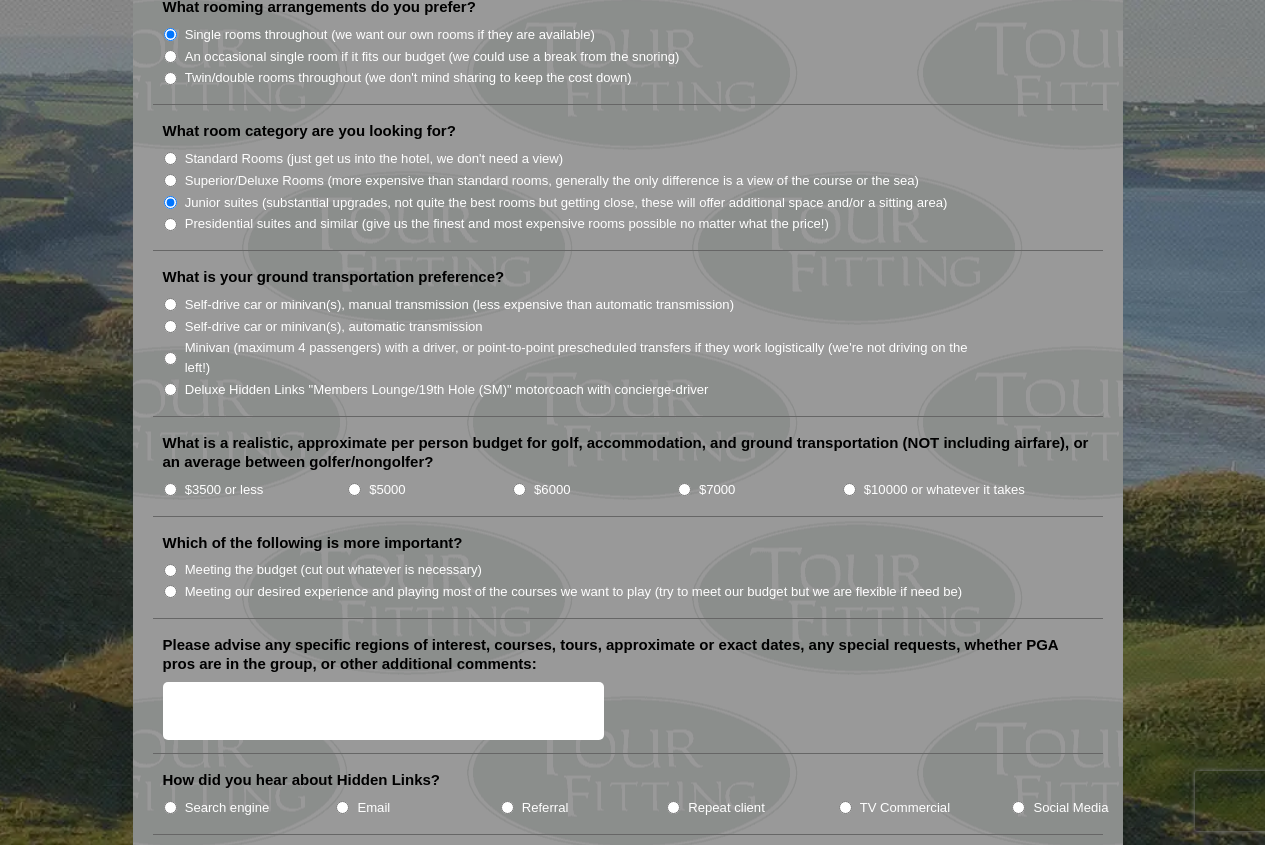 scroll, scrollTop: 1900, scrollLeft: 0, axis: vertical 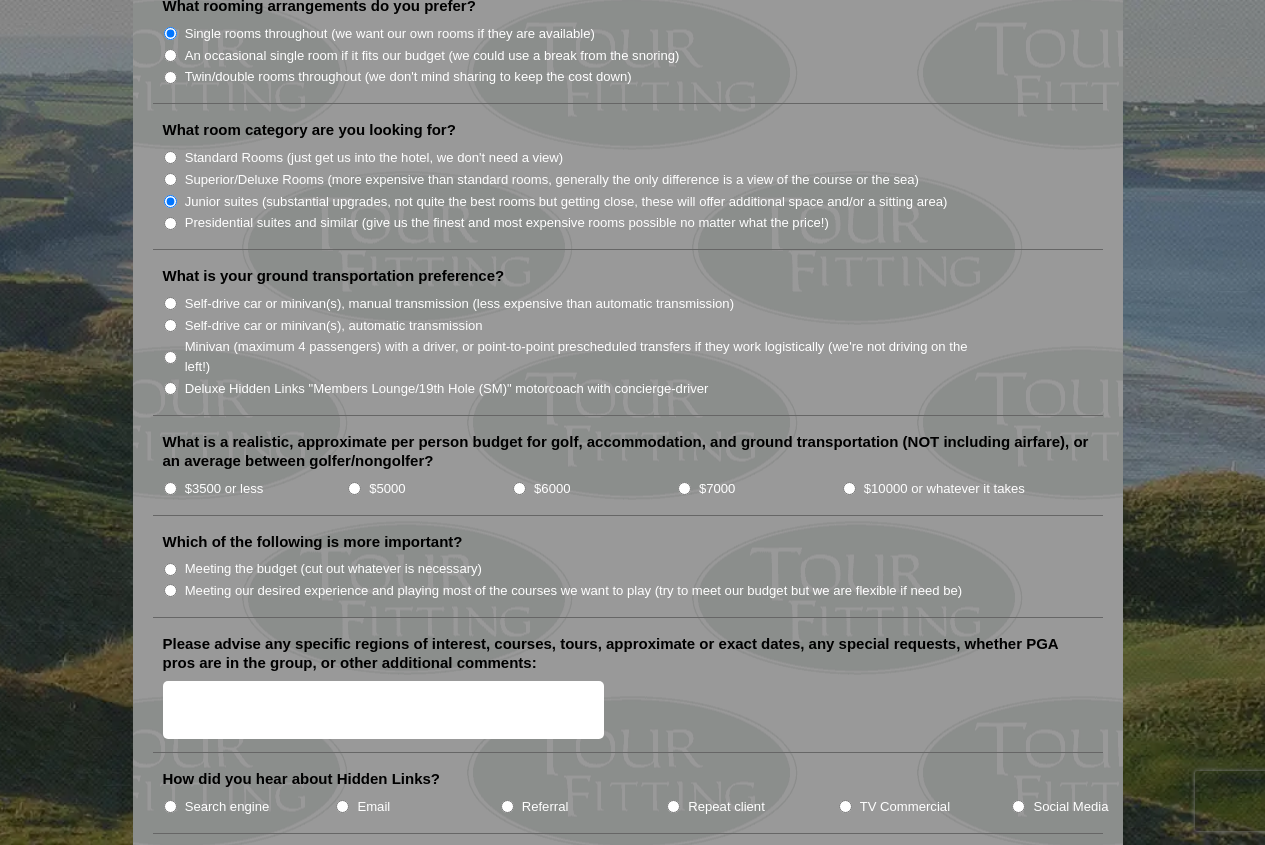 click on "Self-drive car or minivan(s), manual transmission (less expensive than automatic transmission)" at bounding box center (170, 303) 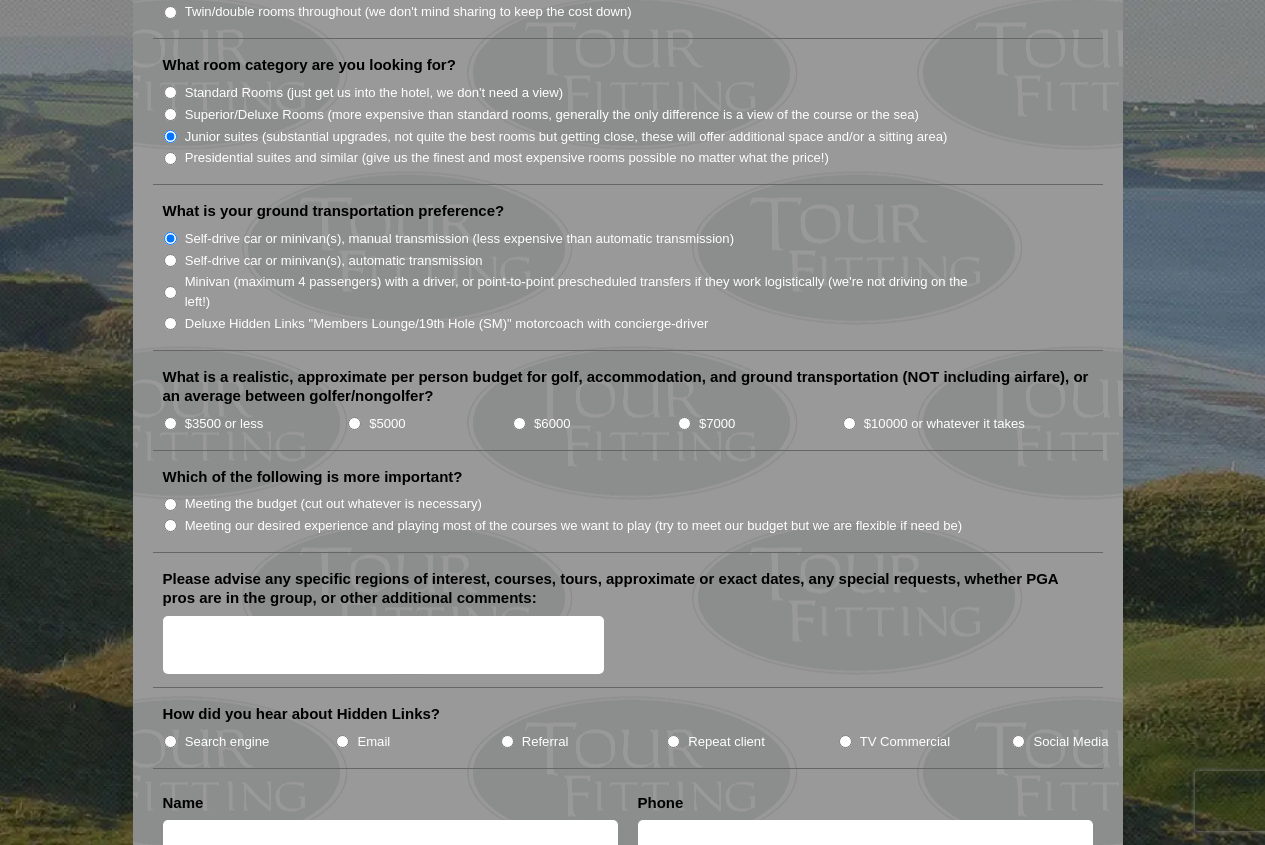 scroll, scrollTop: 2100, scrollLeft: 0, axis: vertical 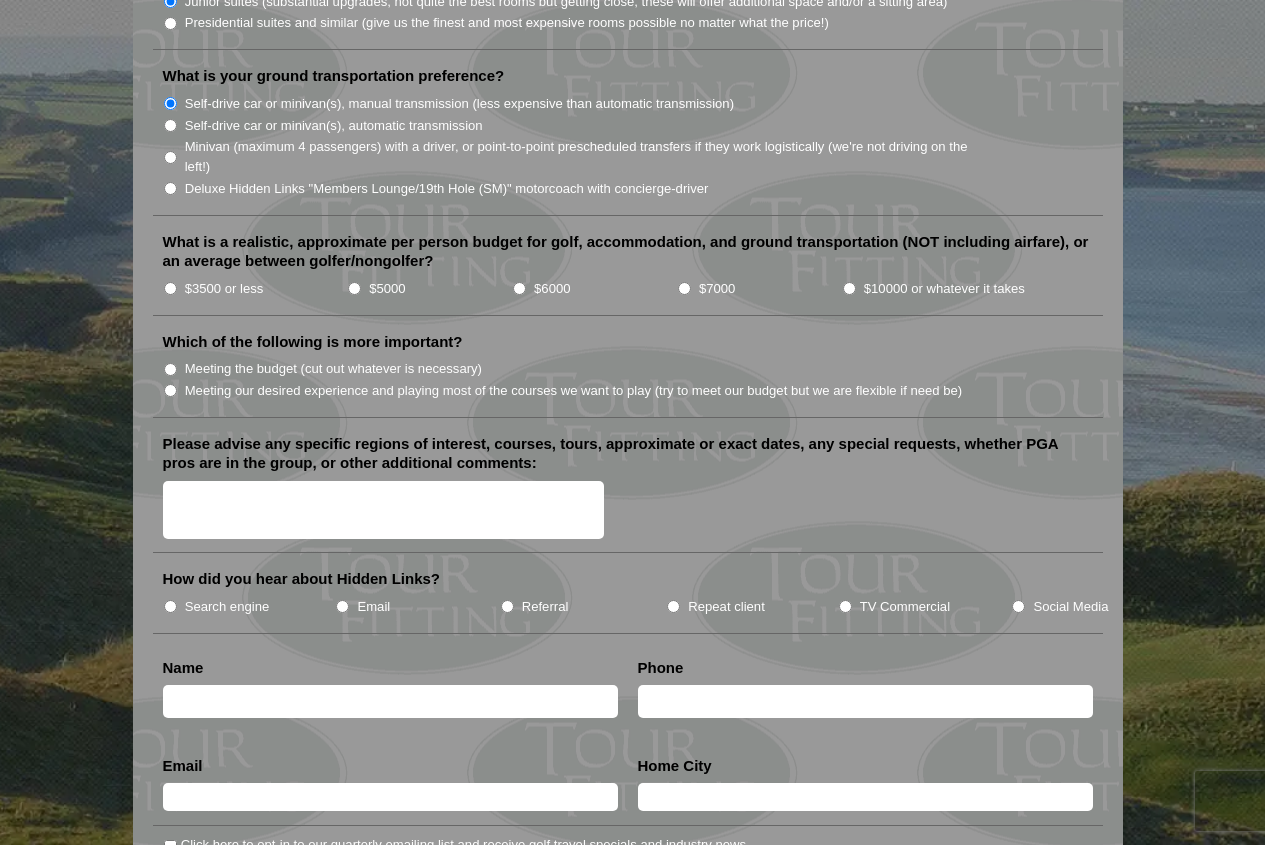 click on "$6000" at bounding box center (519, 288) 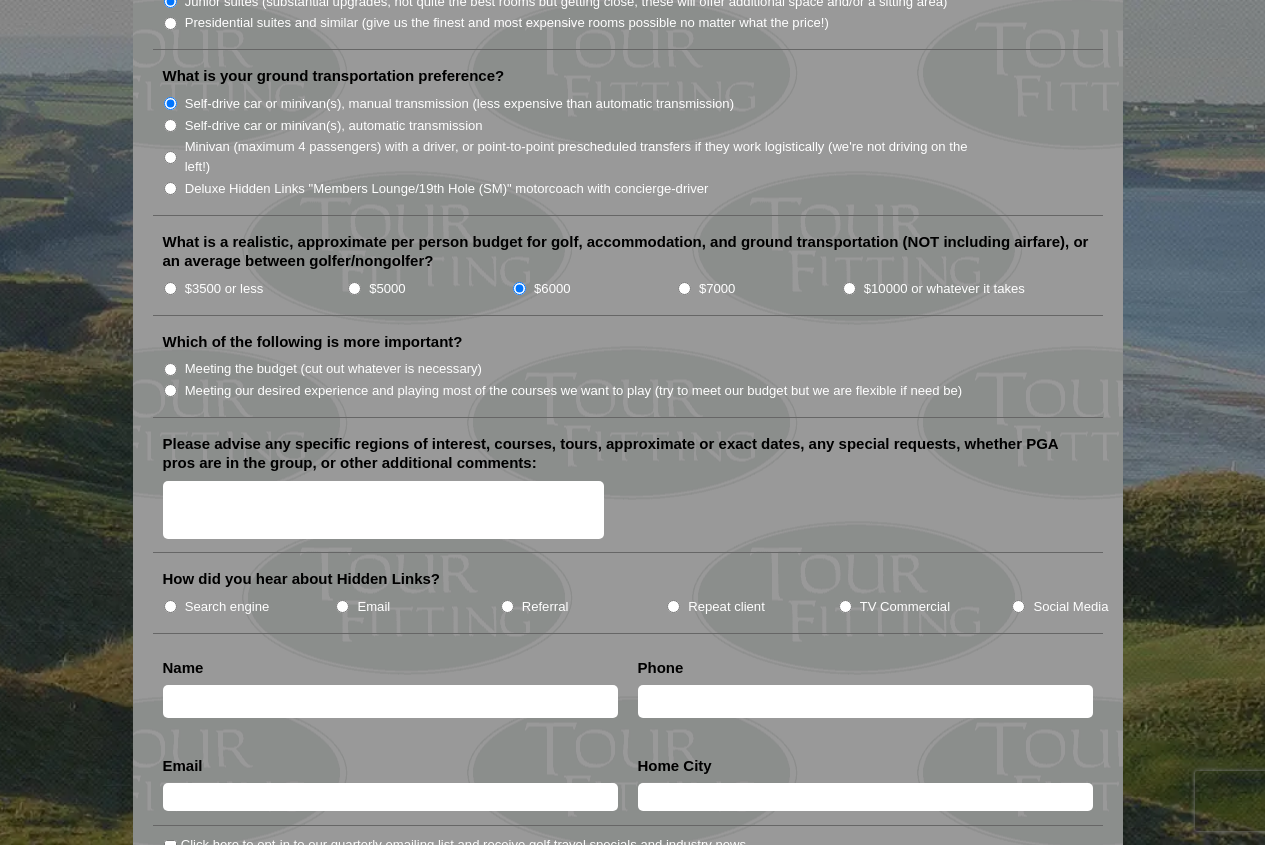 click on "Meeting our desired experience and playing most of the courses we want to play (try to meet our budget but we are flexible if need be)" at bounding box center (170, 390) 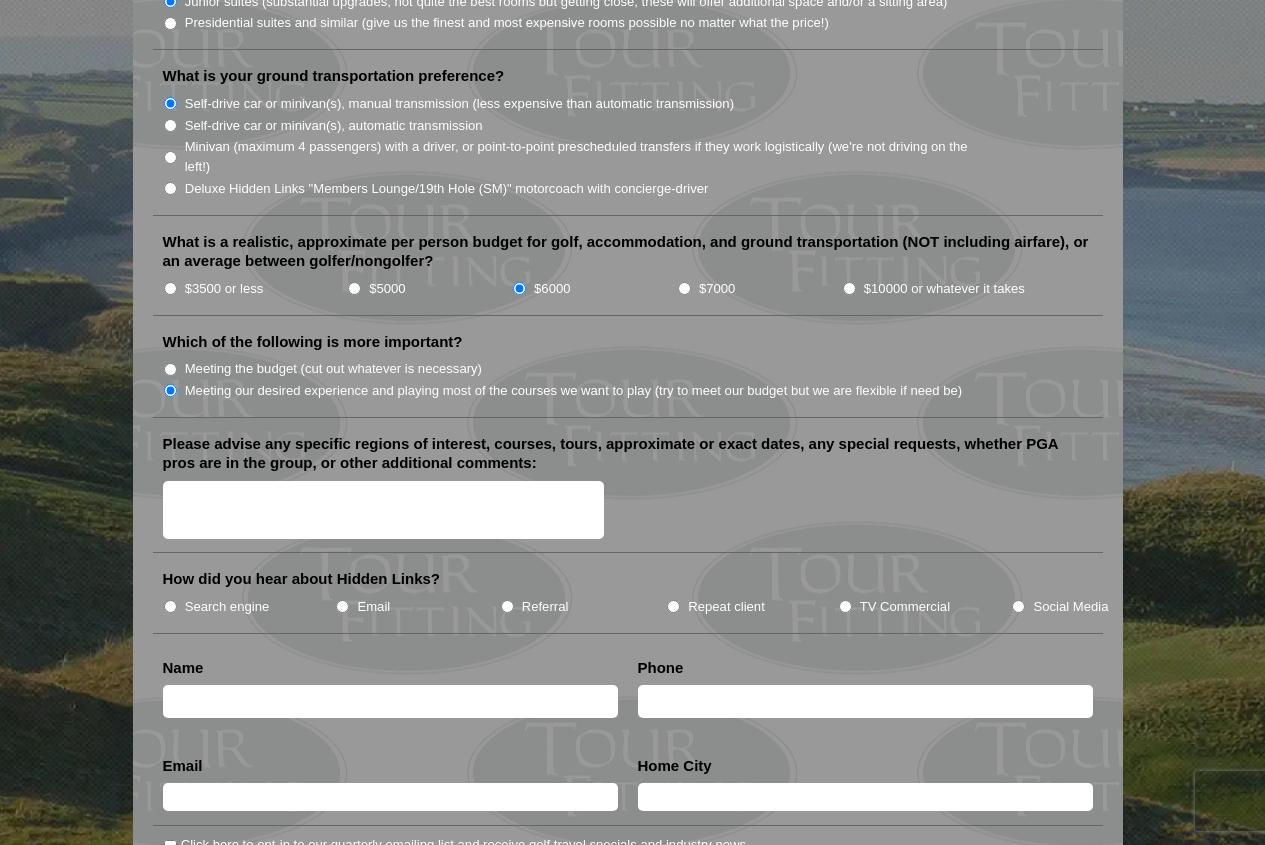click at bounding box center [390, 701] 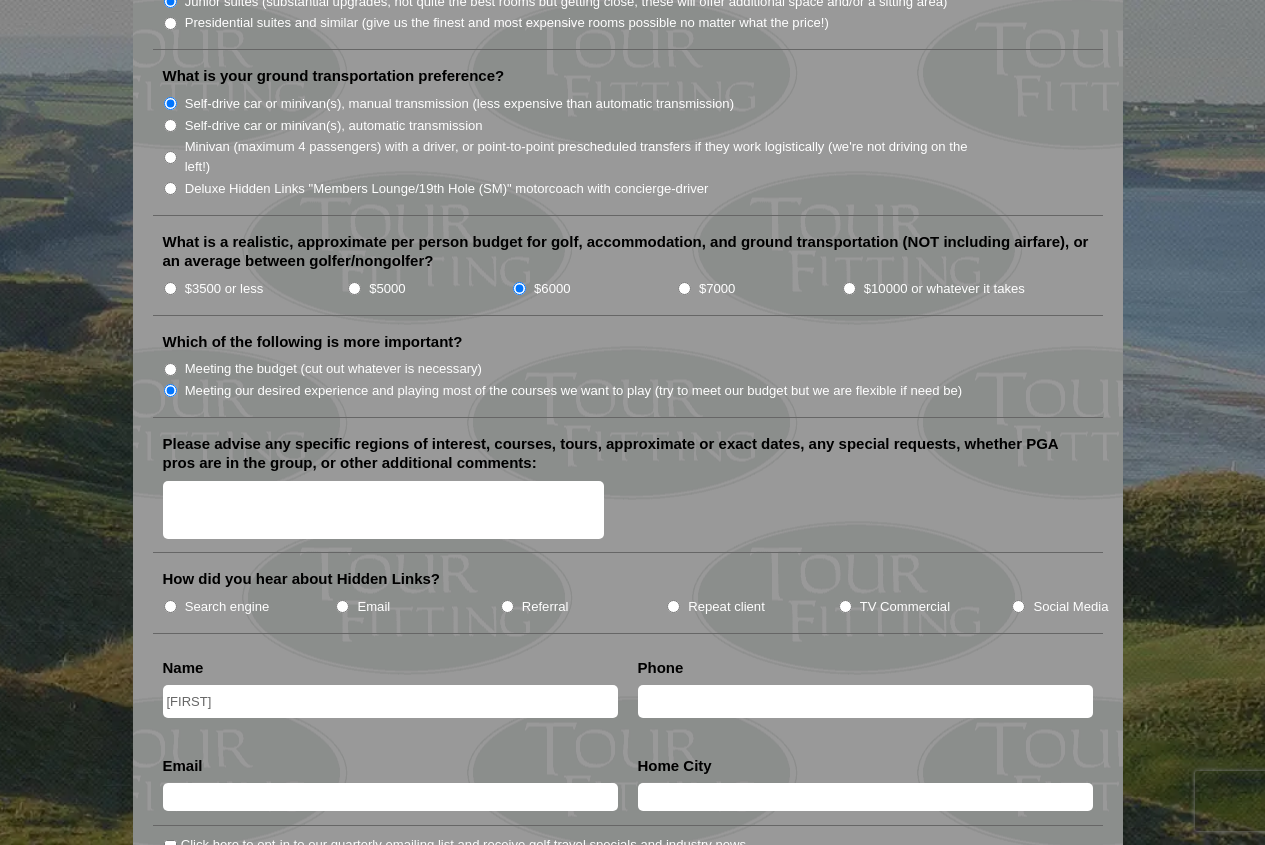 type on "Kevin" 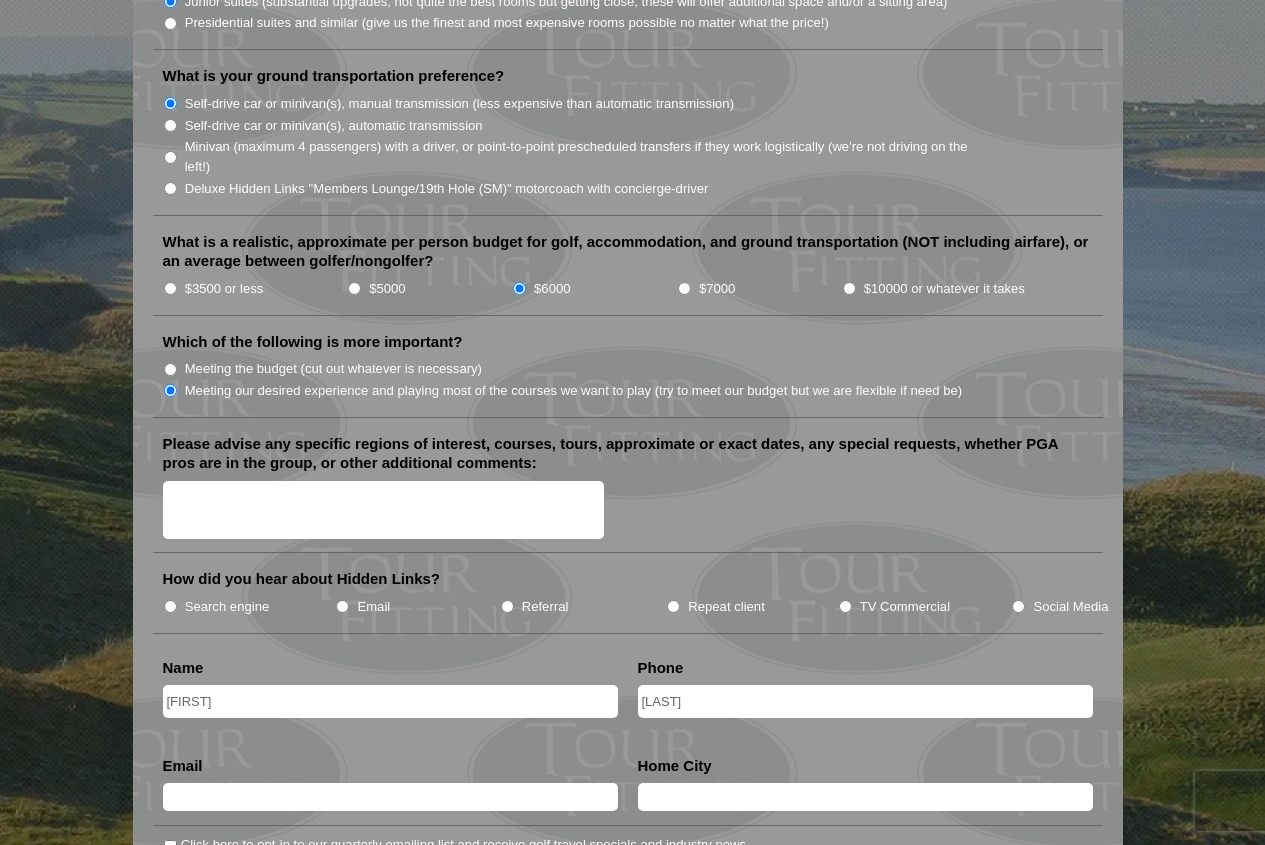 type on "Whittaker" 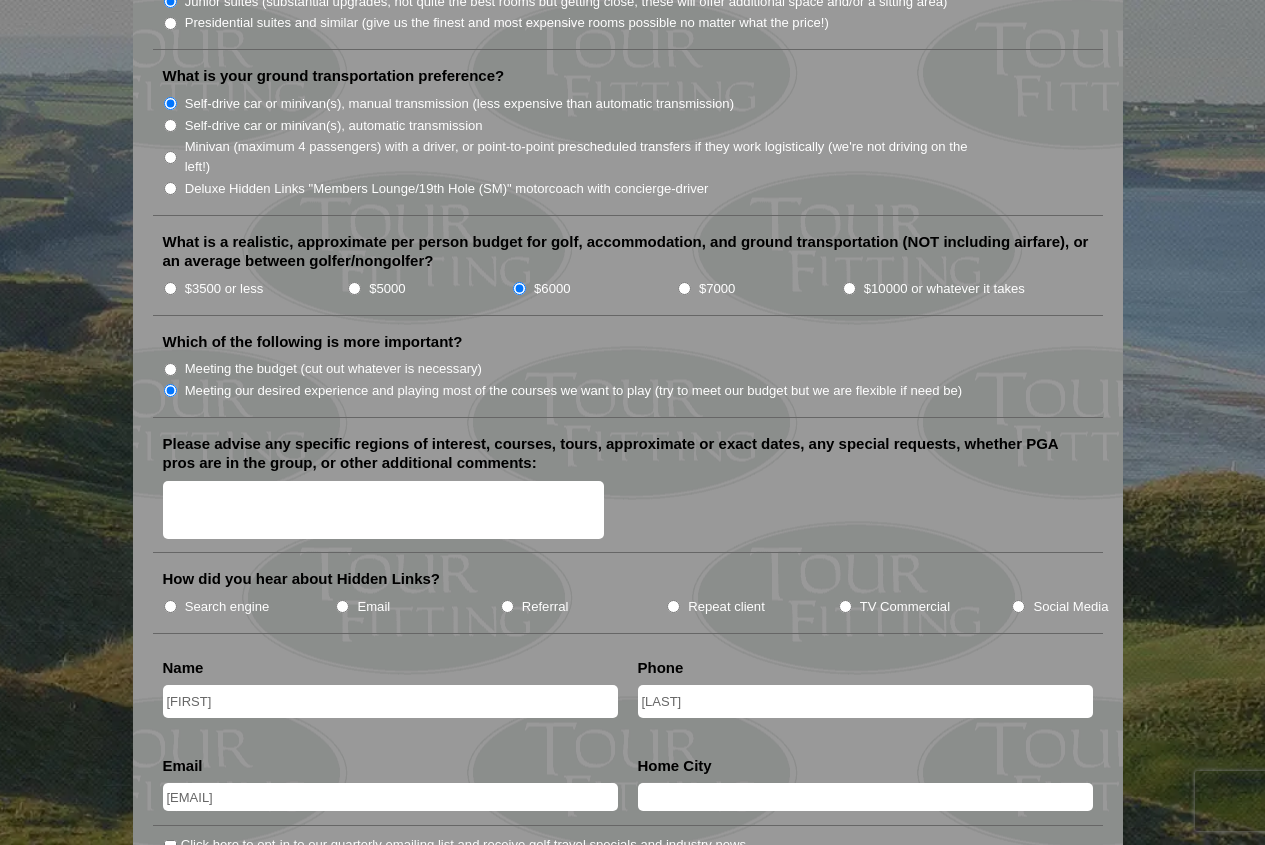 type on "campland23@gmail.com" 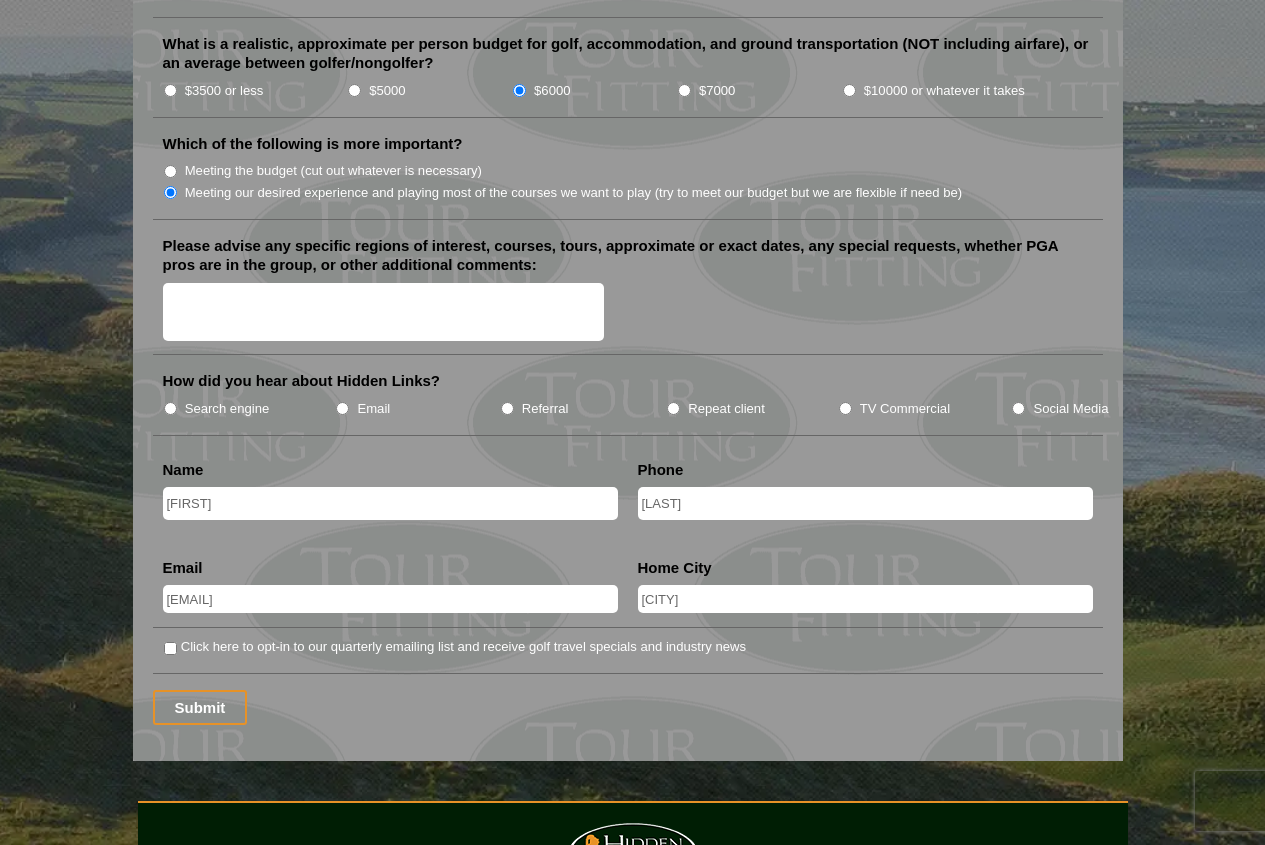scroll, scrollTop: 2300, scrollLeft: 0, axis: vertical 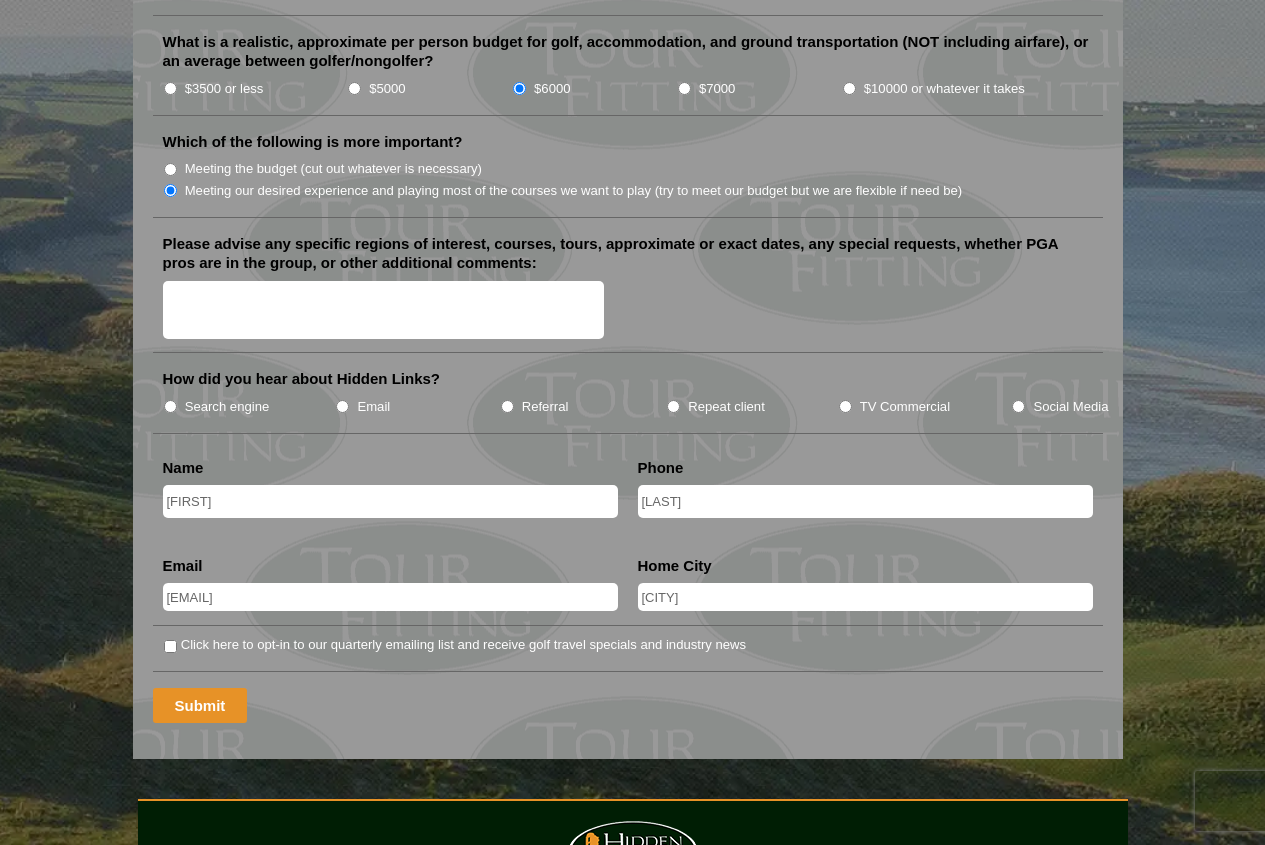 type on "Hampton" 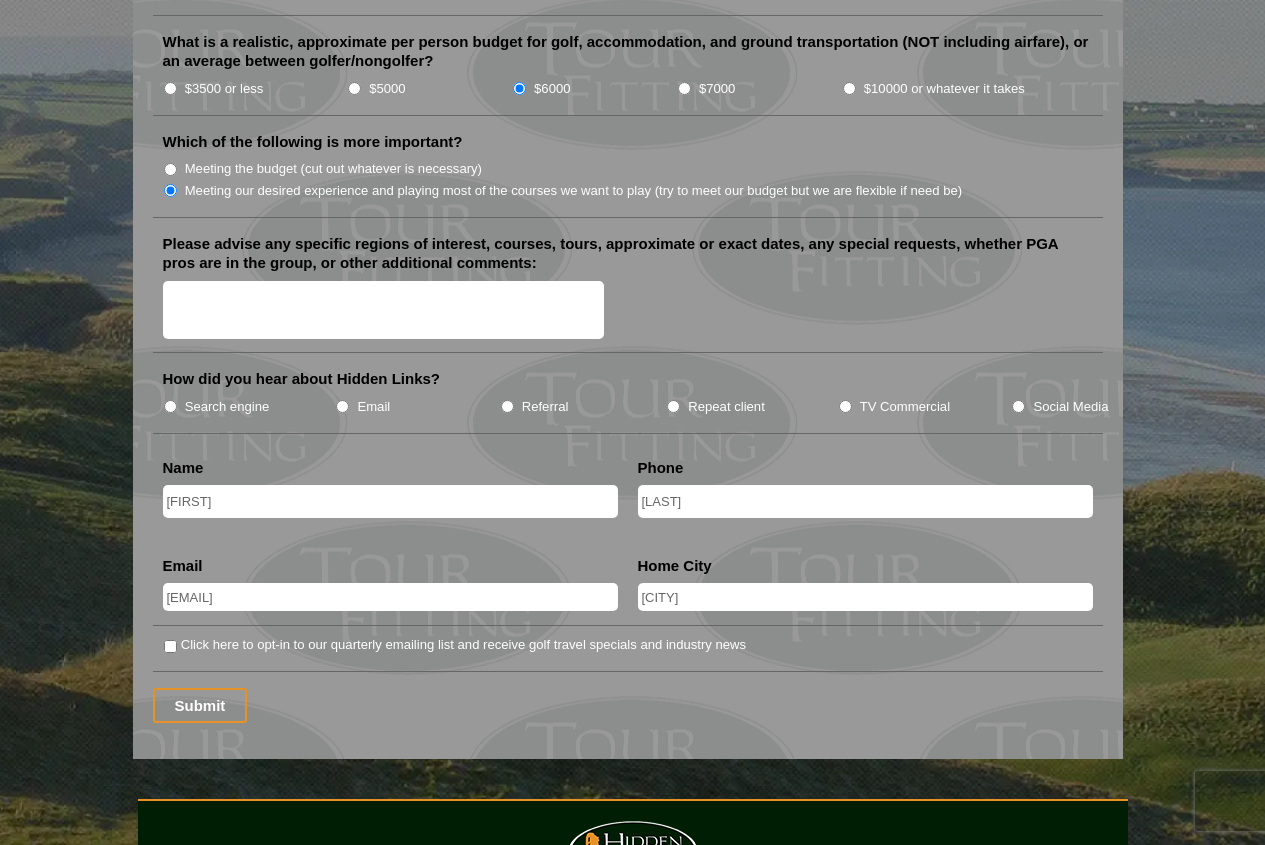 scroll, scrollTop: 212, scrollLeft: 0, axis: vertical 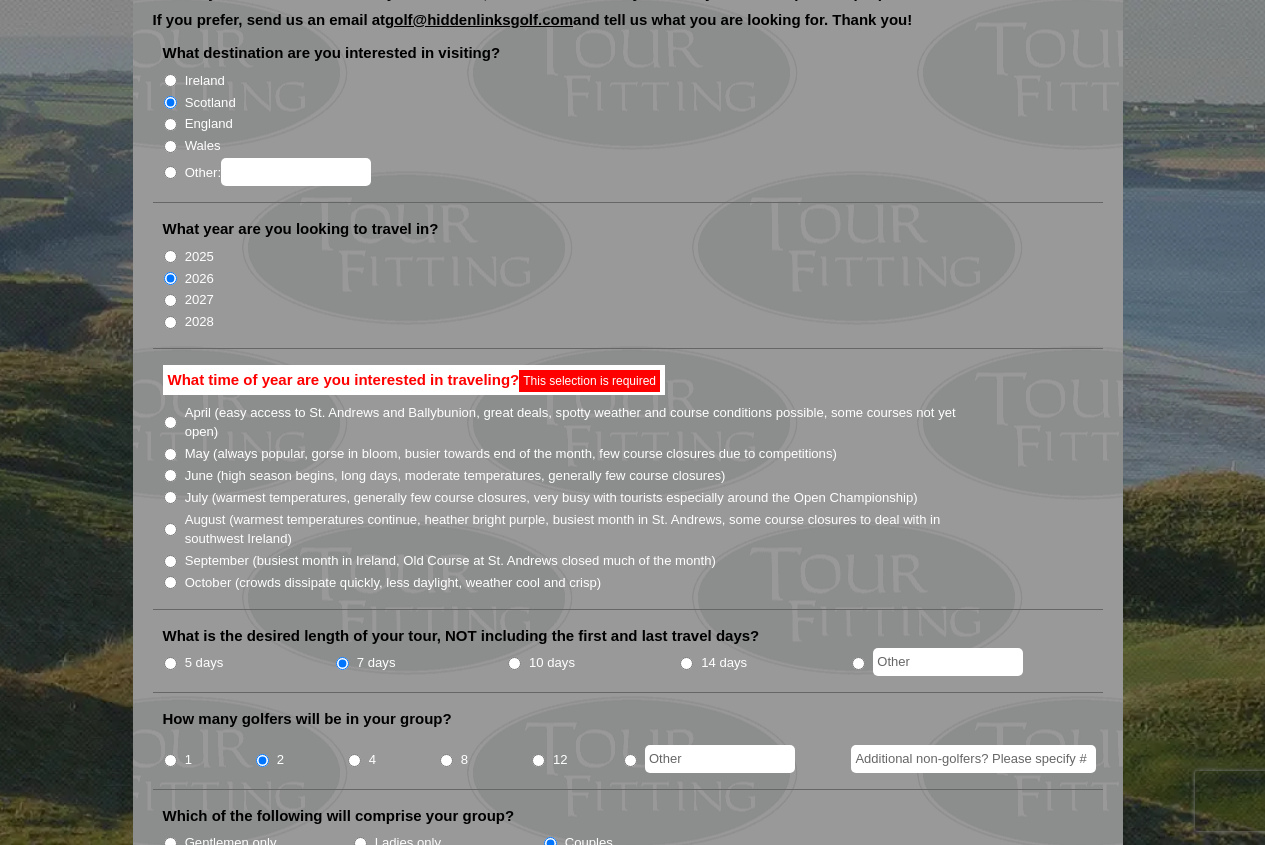 drag, startPoint x: 169, startPoint y: 532, endPoint x: 236, endPoint y: 550, distance: 69.375786 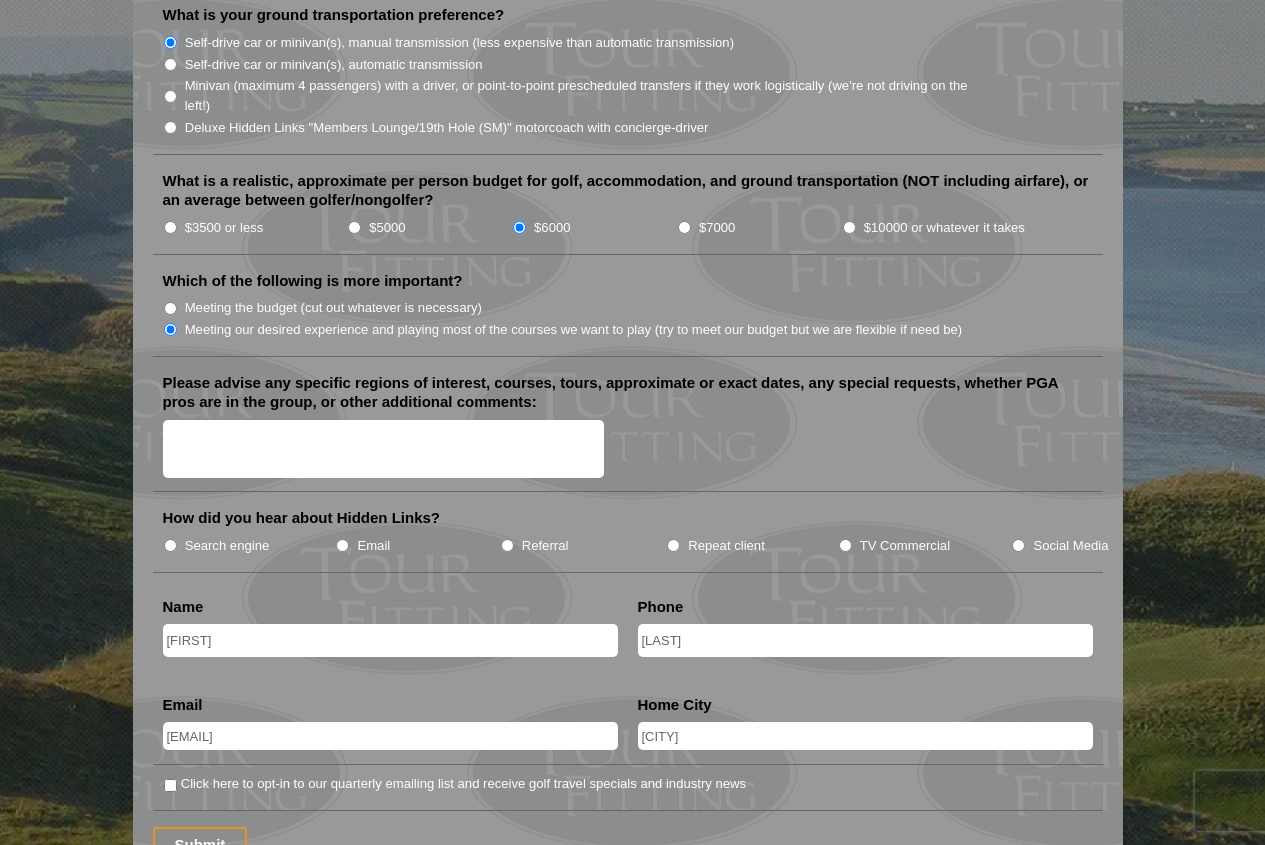scroll, scrollTop: 2412, scrollLeft: 0, axis: vertical 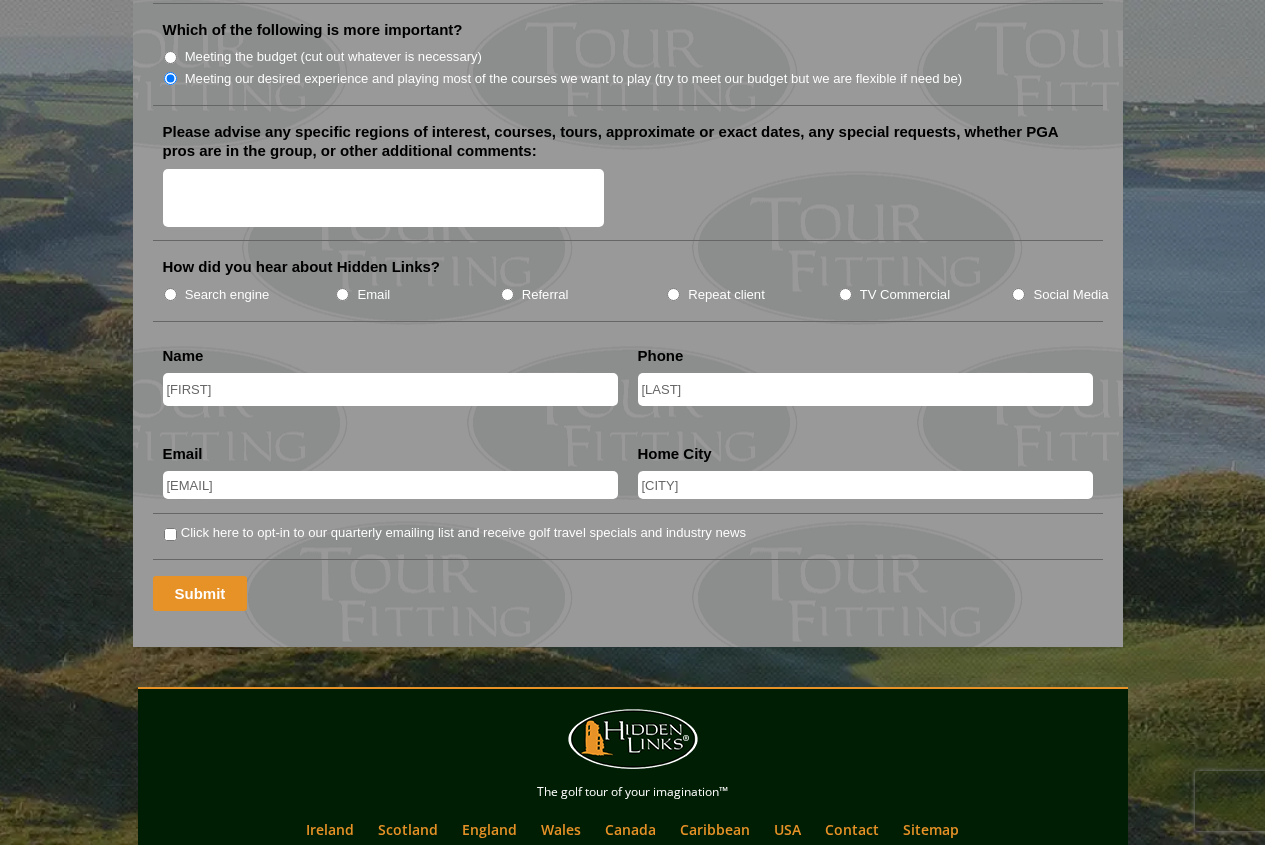 click on "Submit" at bounding box center (200, 593) 